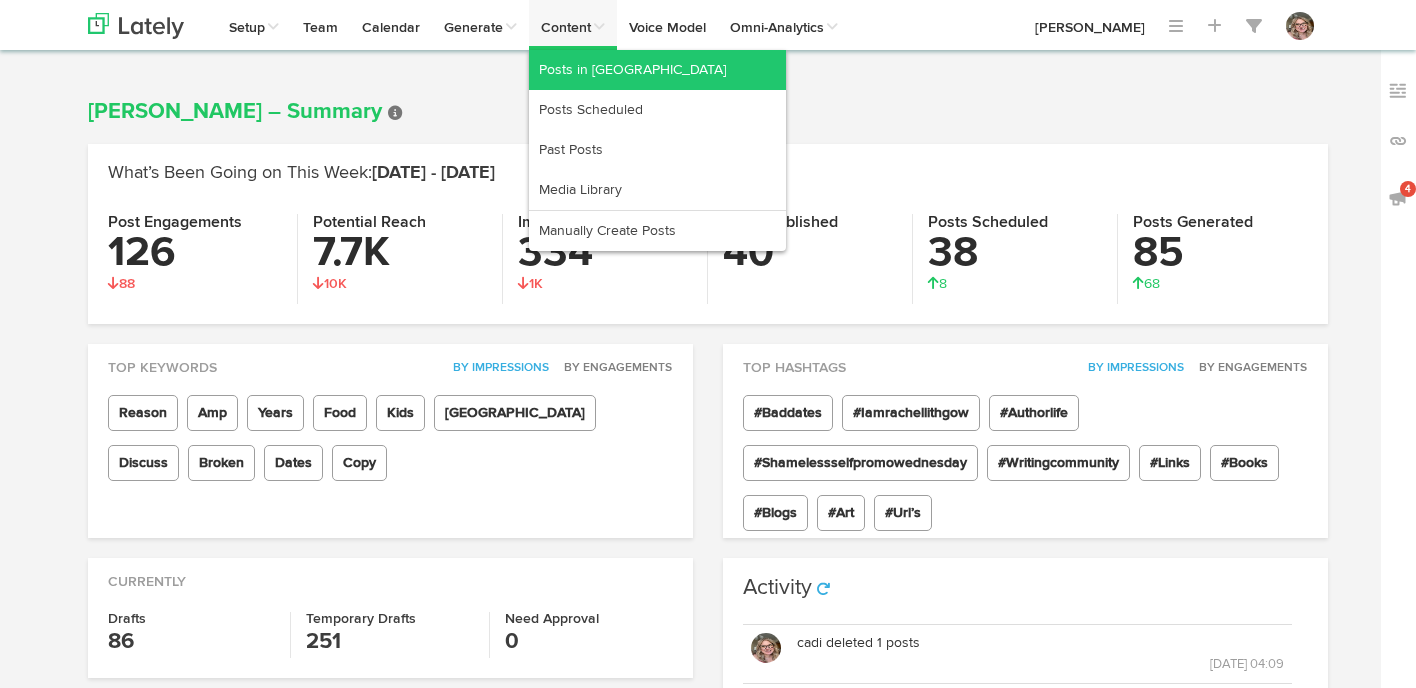 scroll, scrollTop: 0, scrollLeft: 0, axis: both 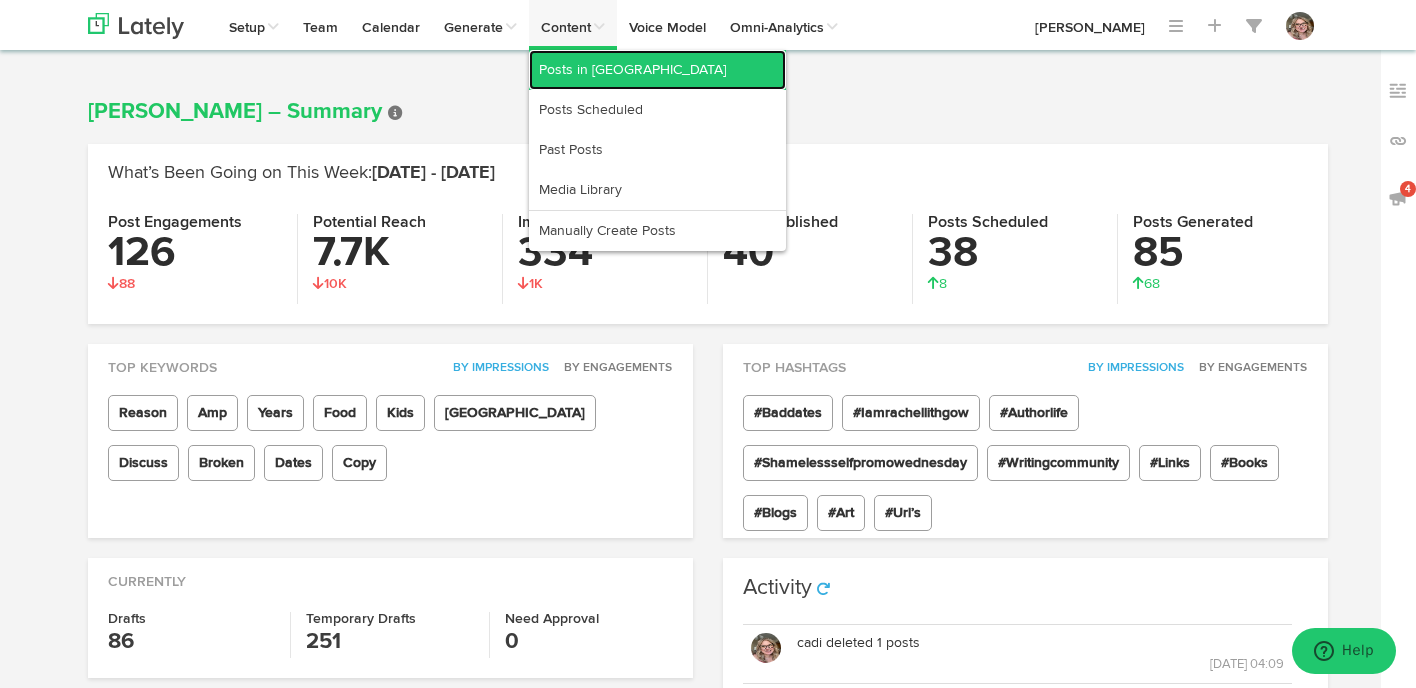 click on "Posts in [GEOGRAPHIC_DATA]" at bounding box center (657, 70) 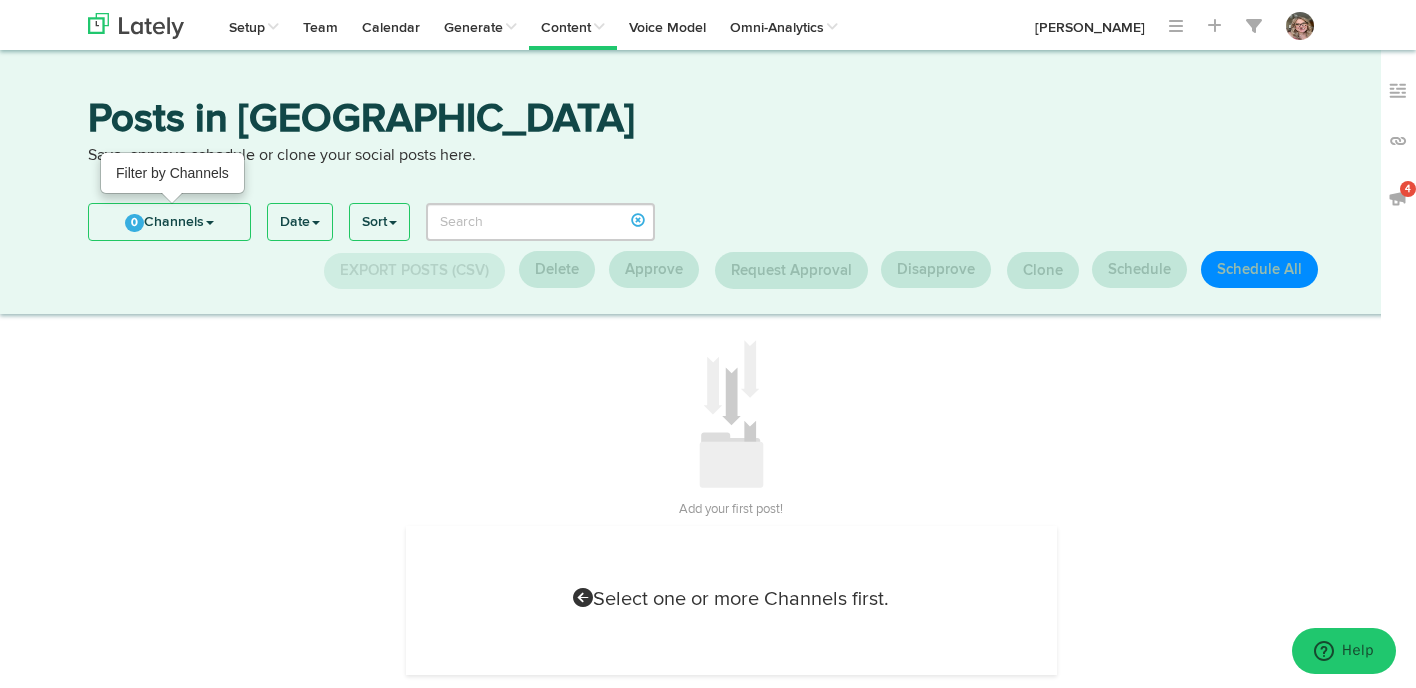 click on "0  Channels" at bounding box center [169, 222] 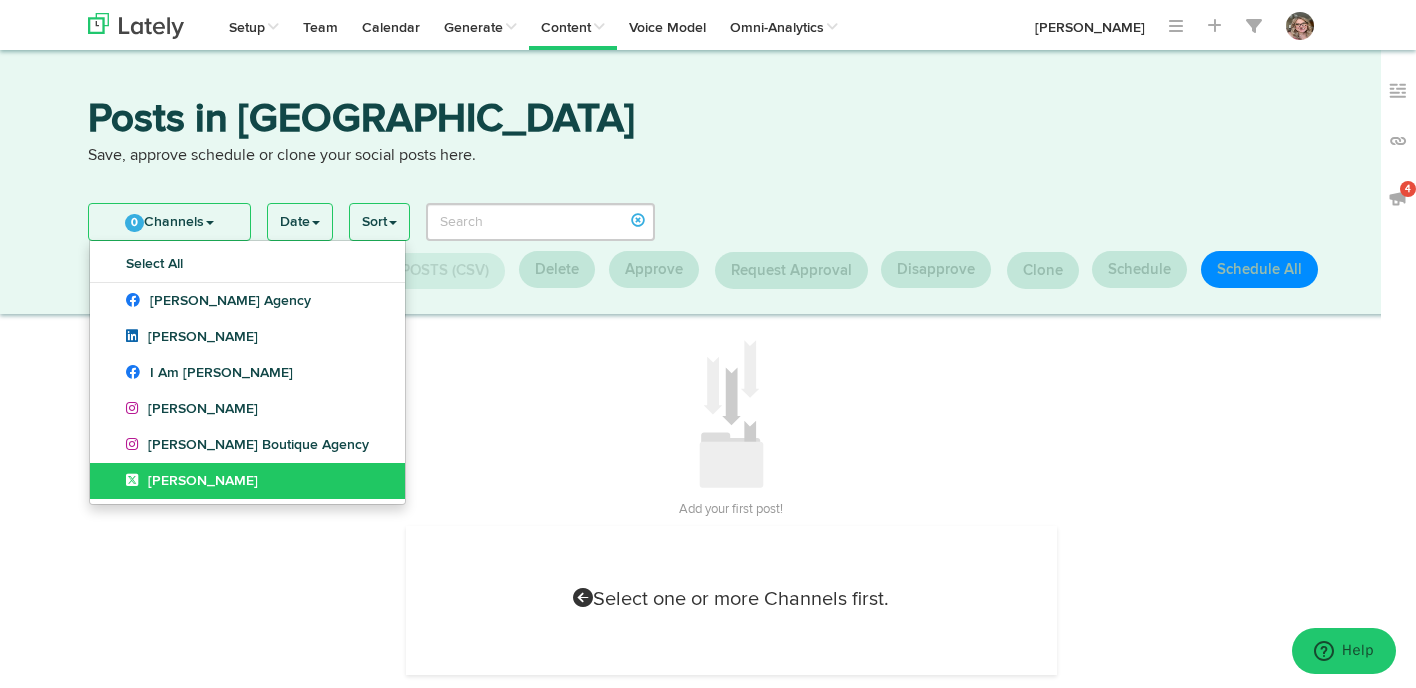 click at bounding box center (137, 480) 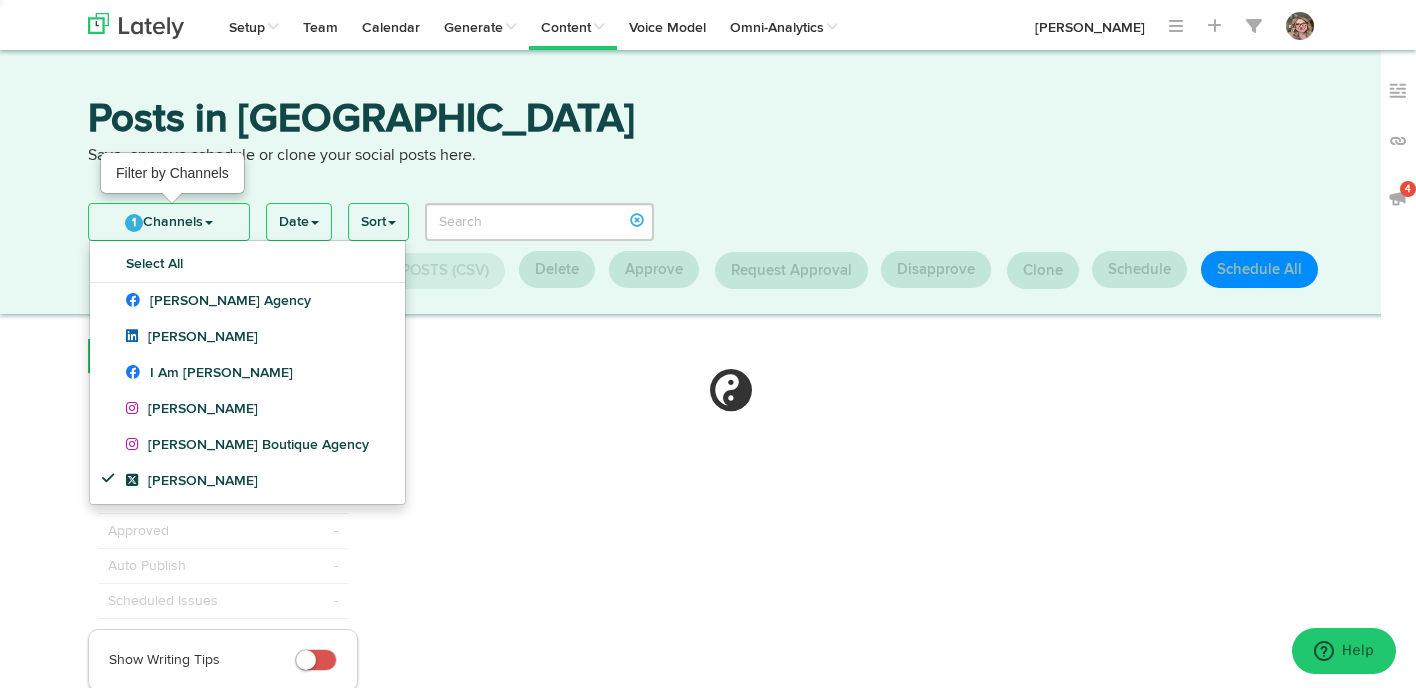 click on "1  Channels" at bounding box center (169, 222) 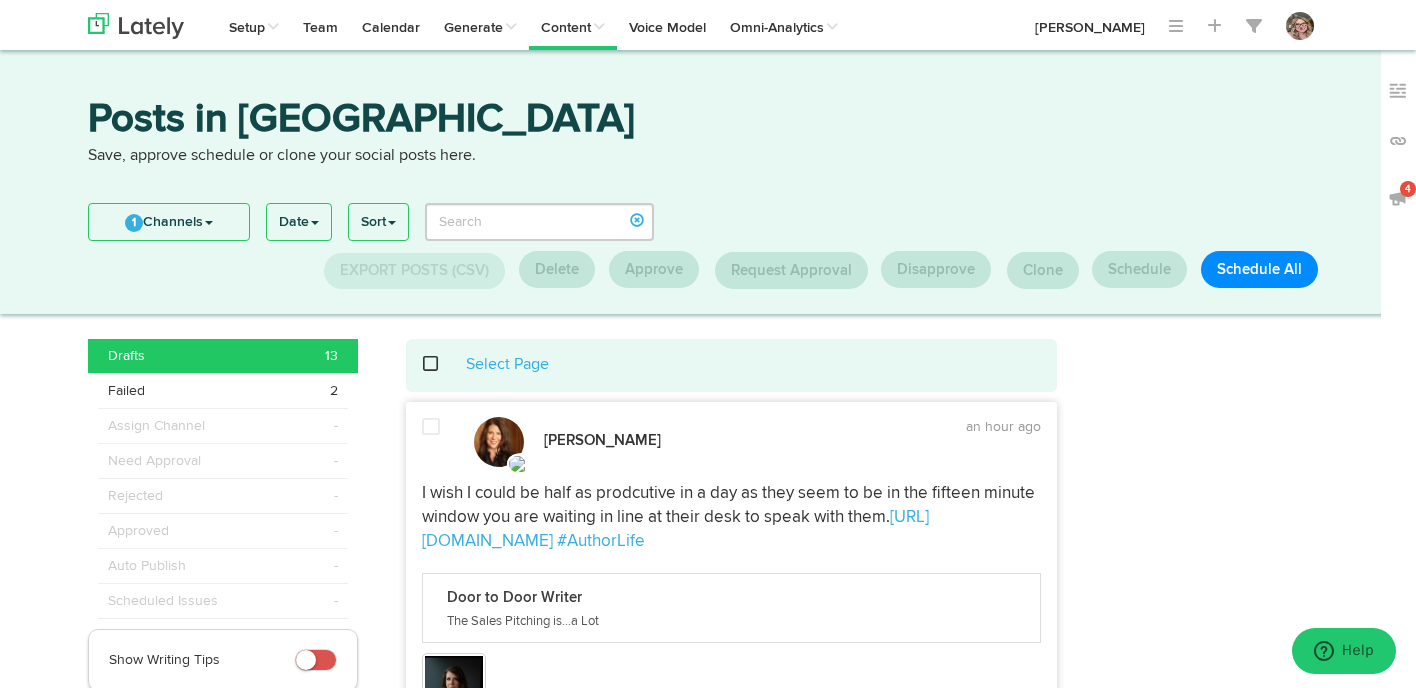 click on "Drafts
13" at bounding box center (223, 356) 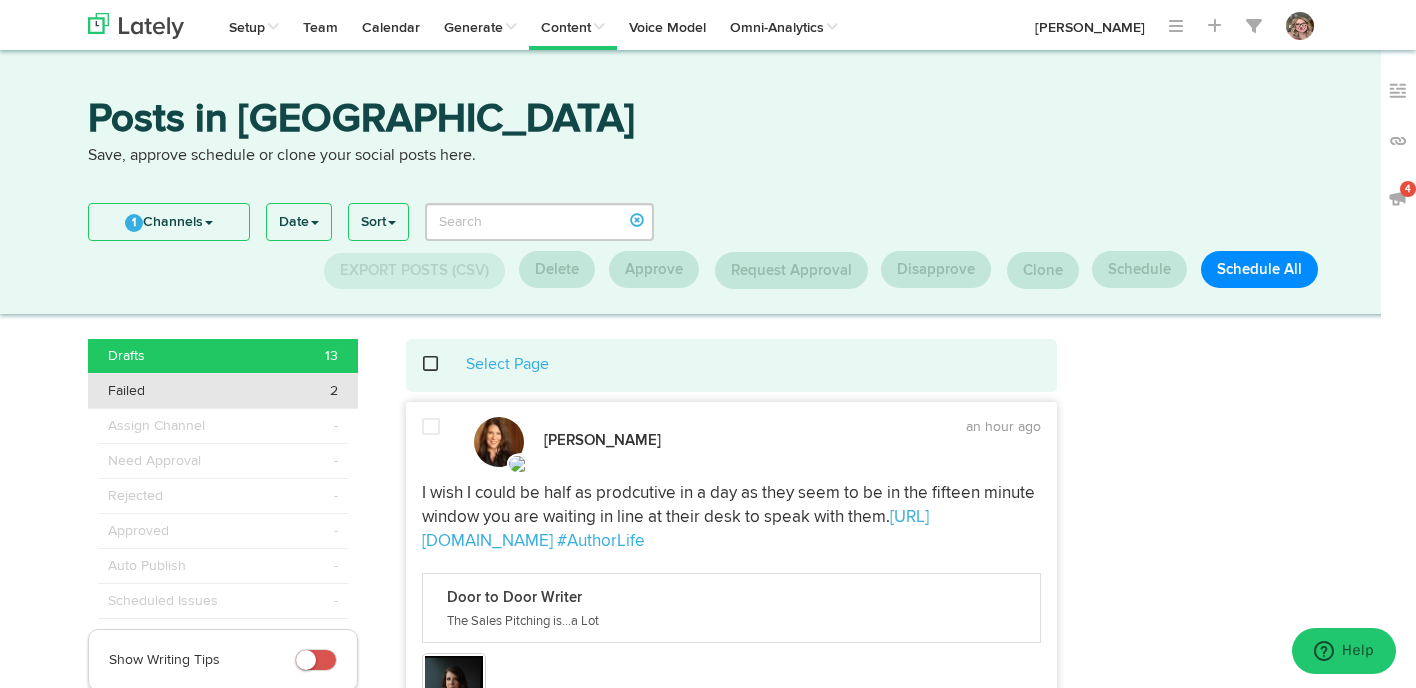 click on "Failed
2" at bounding box center (223, 391) 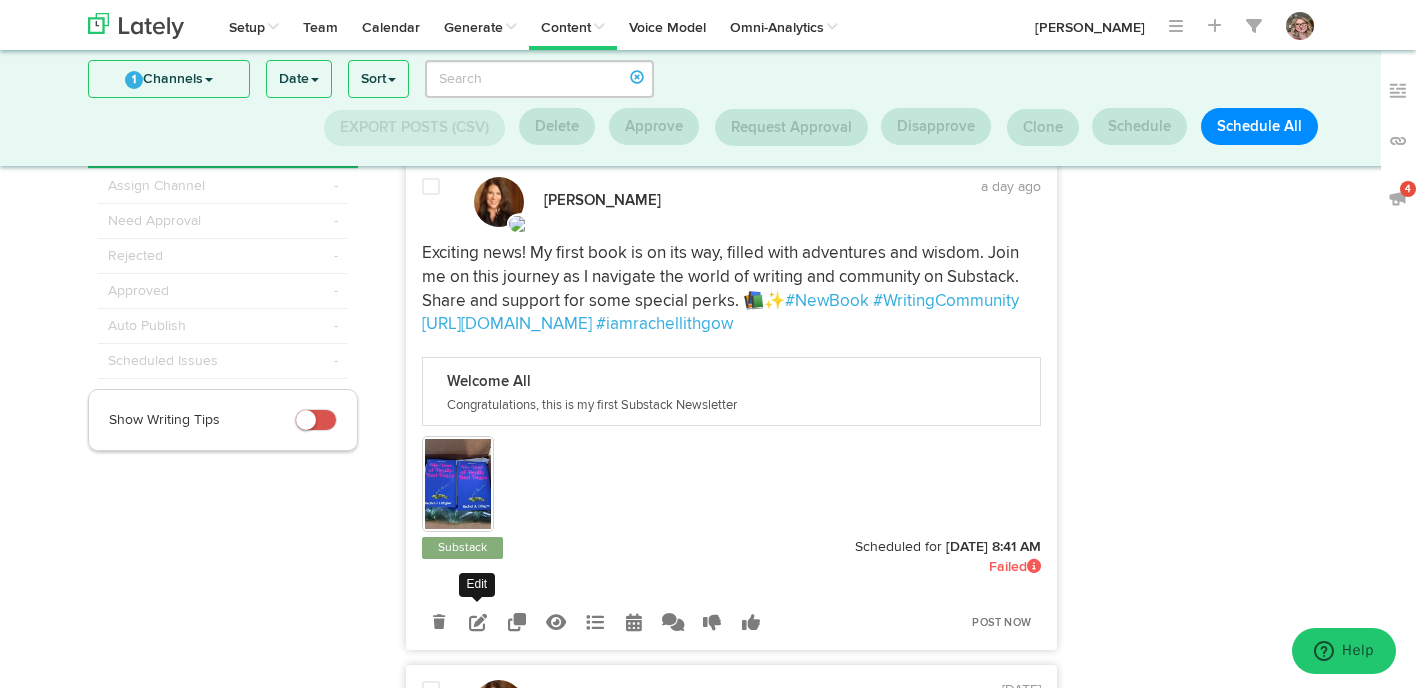 scroll, scrollTop: 112, scrollLeft: 0, axis: vertical 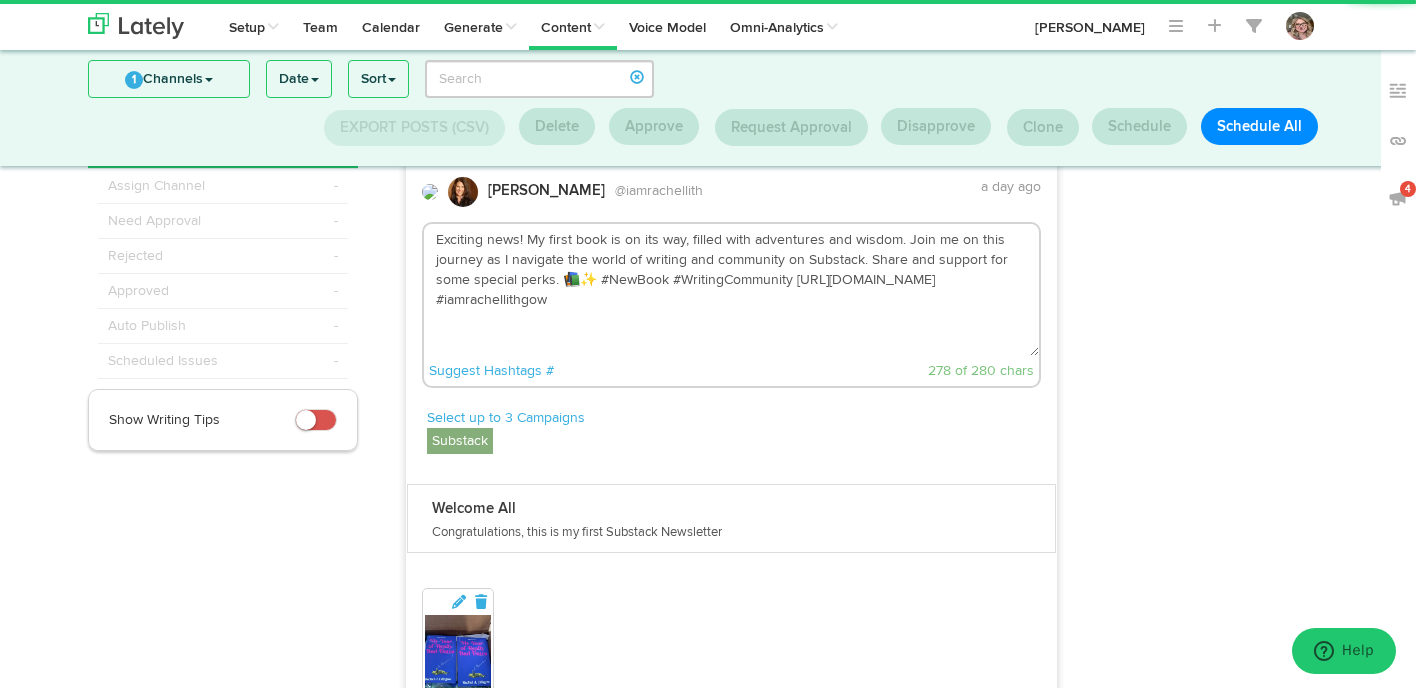 click on "Exciting news! My first book is on its way, filled with adventures and wisdom. Join me on this journey as I navigate the world of writing and community on Substack. Share and support for some special perks. 📚✨ #NewBook #WritingCommunity https://bit.ly/4ghhxhY #iamrachellithgow" at bounding box center (732, 290) 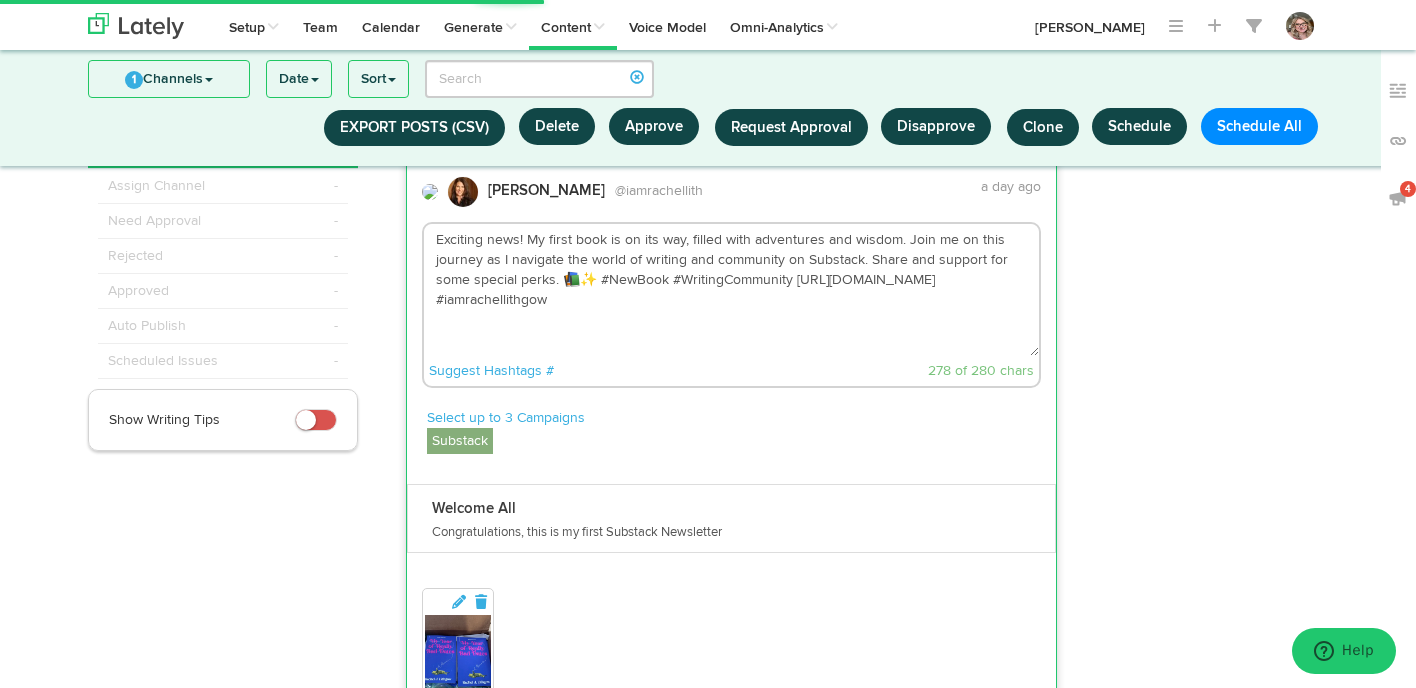 drag, startPoint x: 658, startPoint y: 284, endPoint x: 597, endPoint y: 280, distance: 61.13101 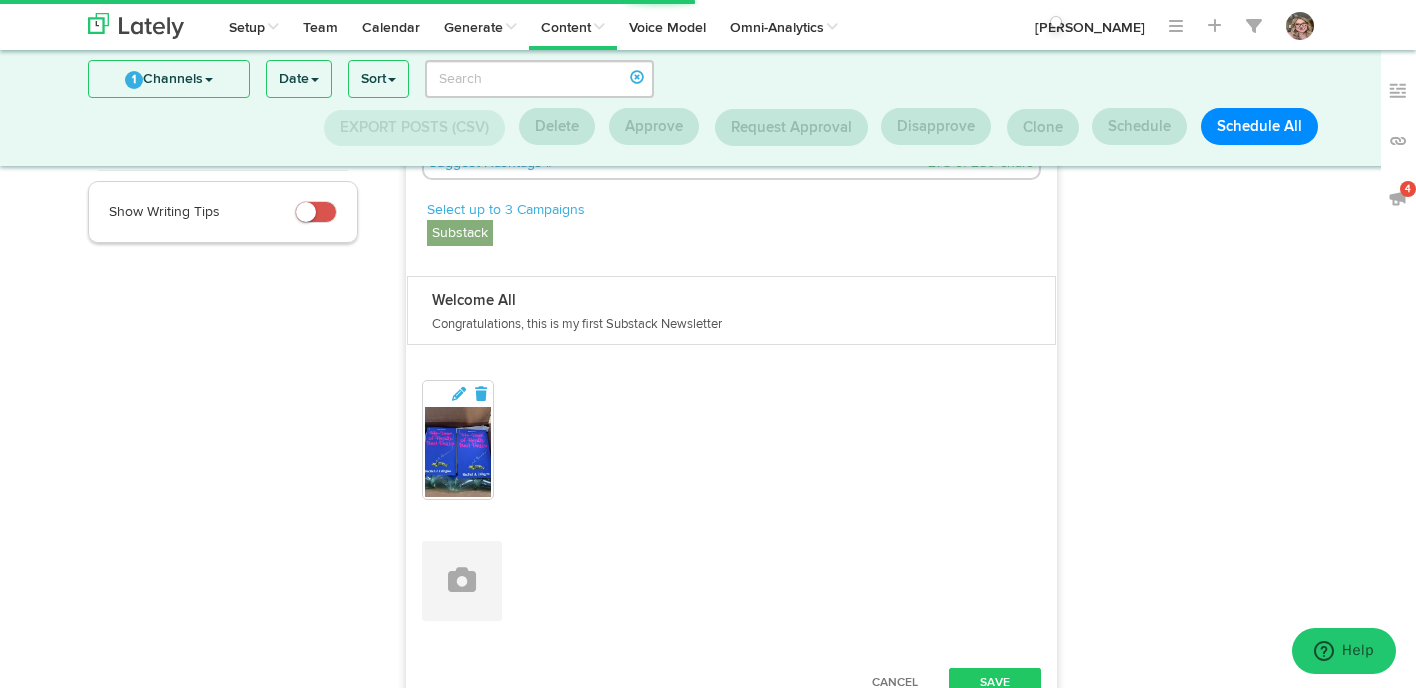 scroll, scrollTop: 375, scrollLeft: 0, axis: vertical 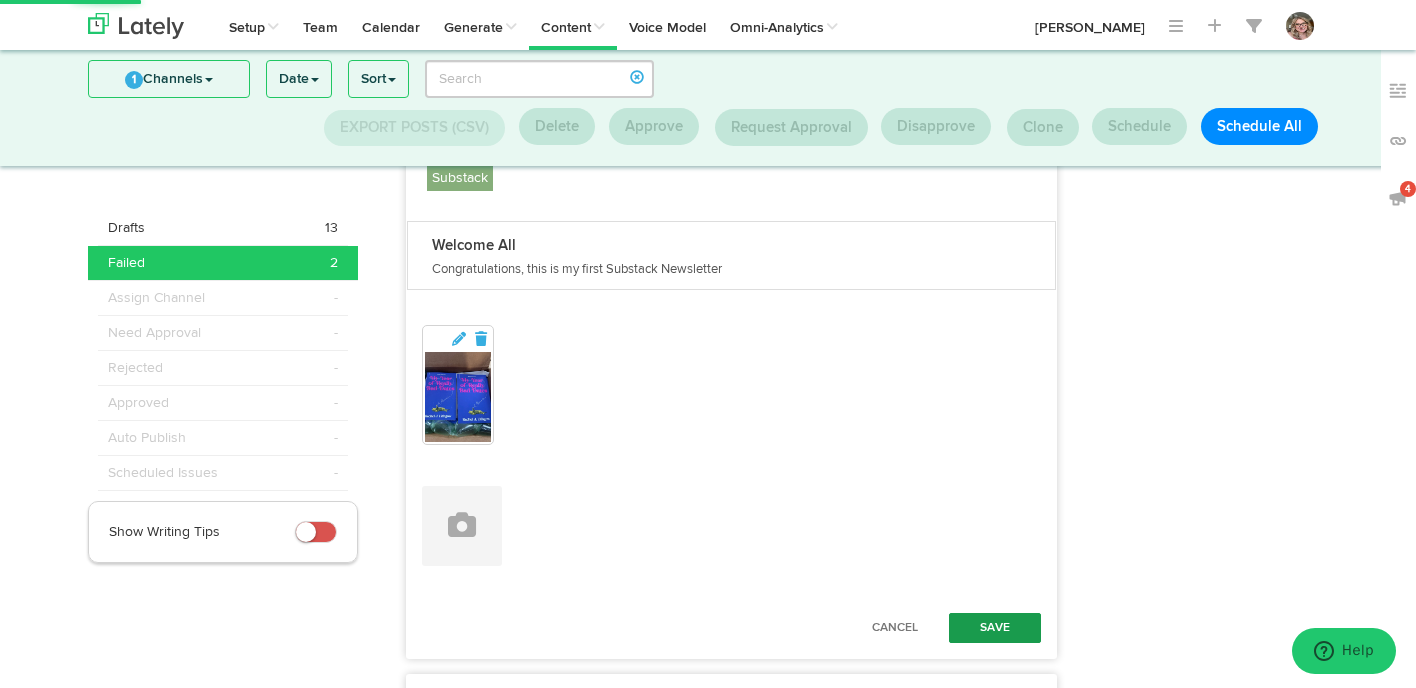 type on "Exciting news! My first book is on its way, filled with adventures and wisdom. Join me on this journey as I navigate the world of writing and community on Substack. Share and support for some special perks. 📚✨ #BookTok #WritingCommunity https://bit.ly/4ghhxhY #iamrachellithgow" 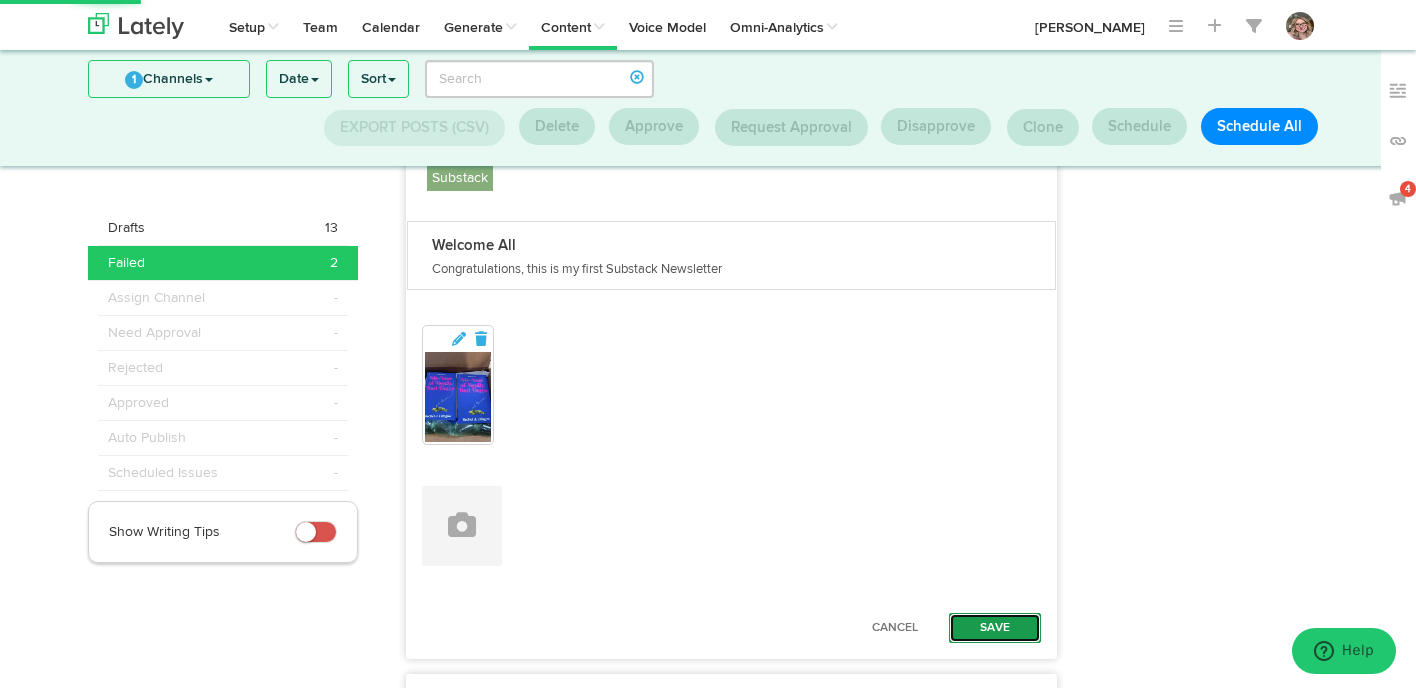 click on "Save" at bounding box center [995, 628] 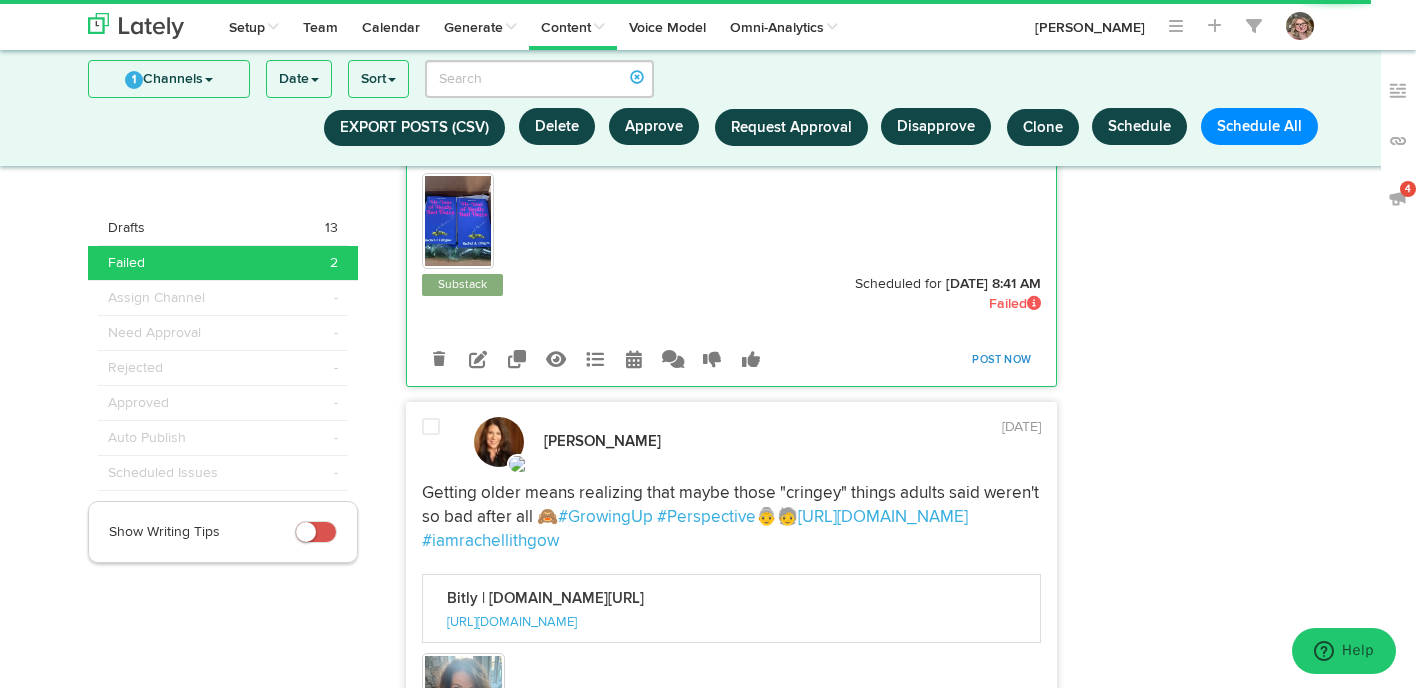 click on "Post Now" at bounding box center [1001, 360] 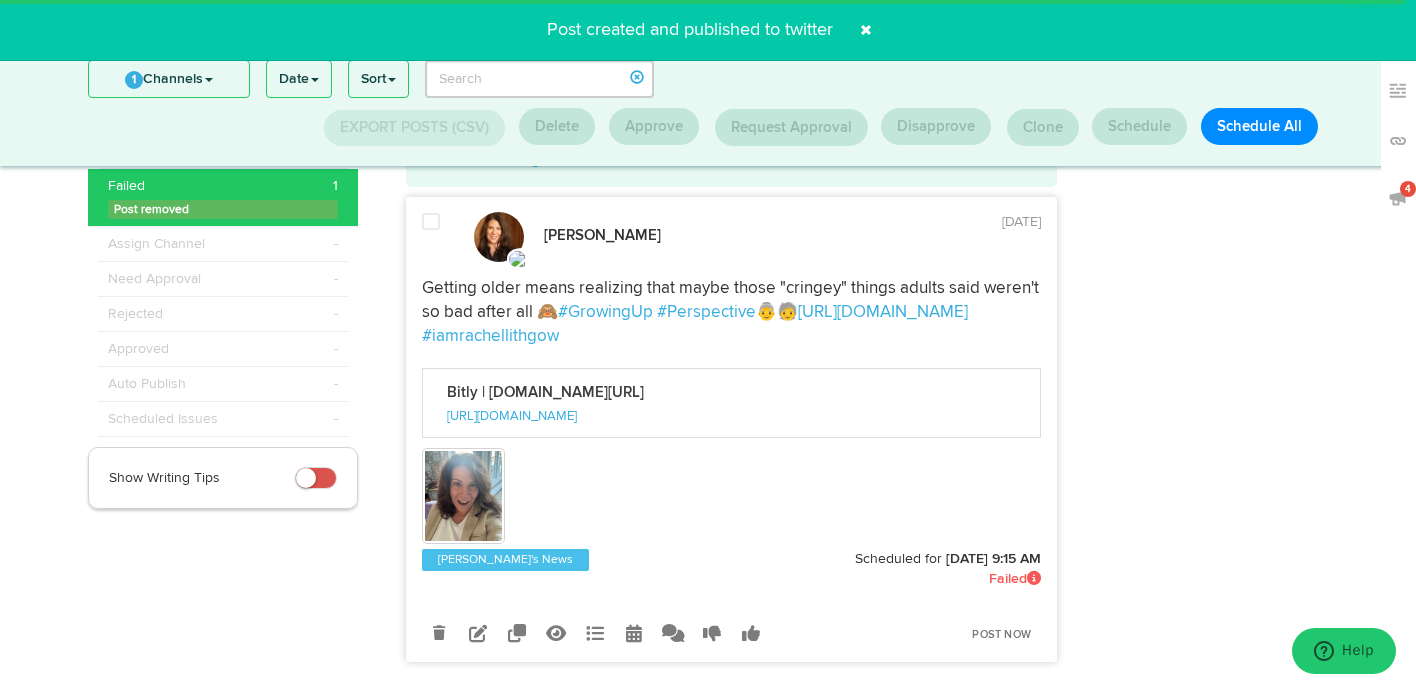 scroll, scrollTop: 119, scrollLeft: 0, axis: vertical 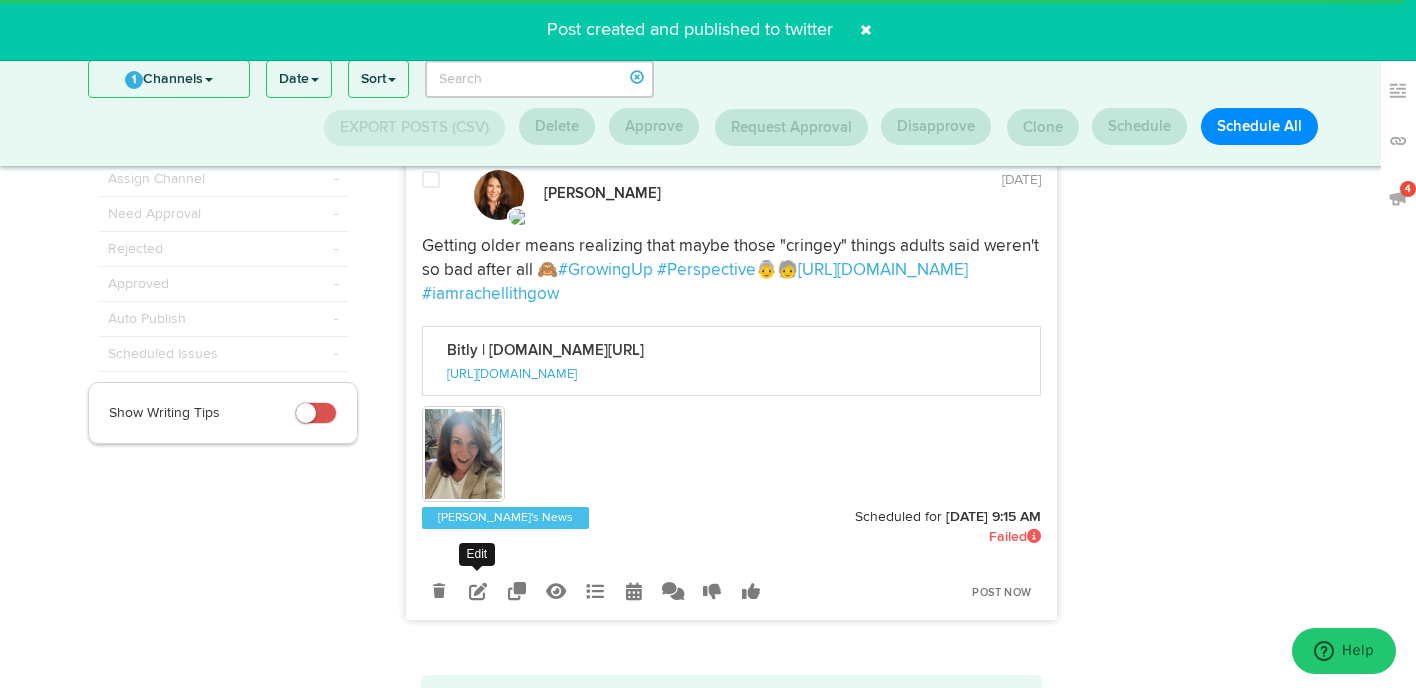 click at bounding box center (478, 591) 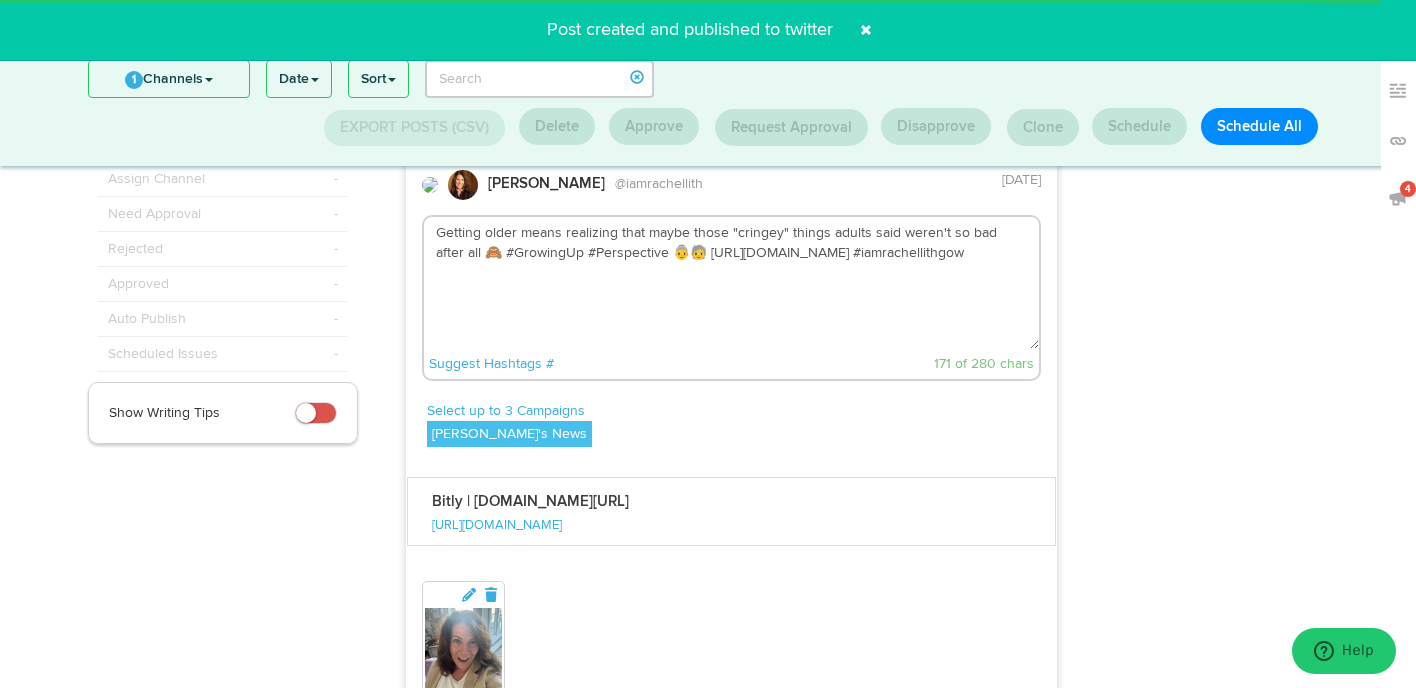 click on "Getting older means realizing that maybe those "cringey" things adults said weren't so bad after all 🙈 #GrowingUp #Perspective 👵🧓 https://bit.ly/3OSOJAg #iamrachellithgow" at bounding box center (732, 283) 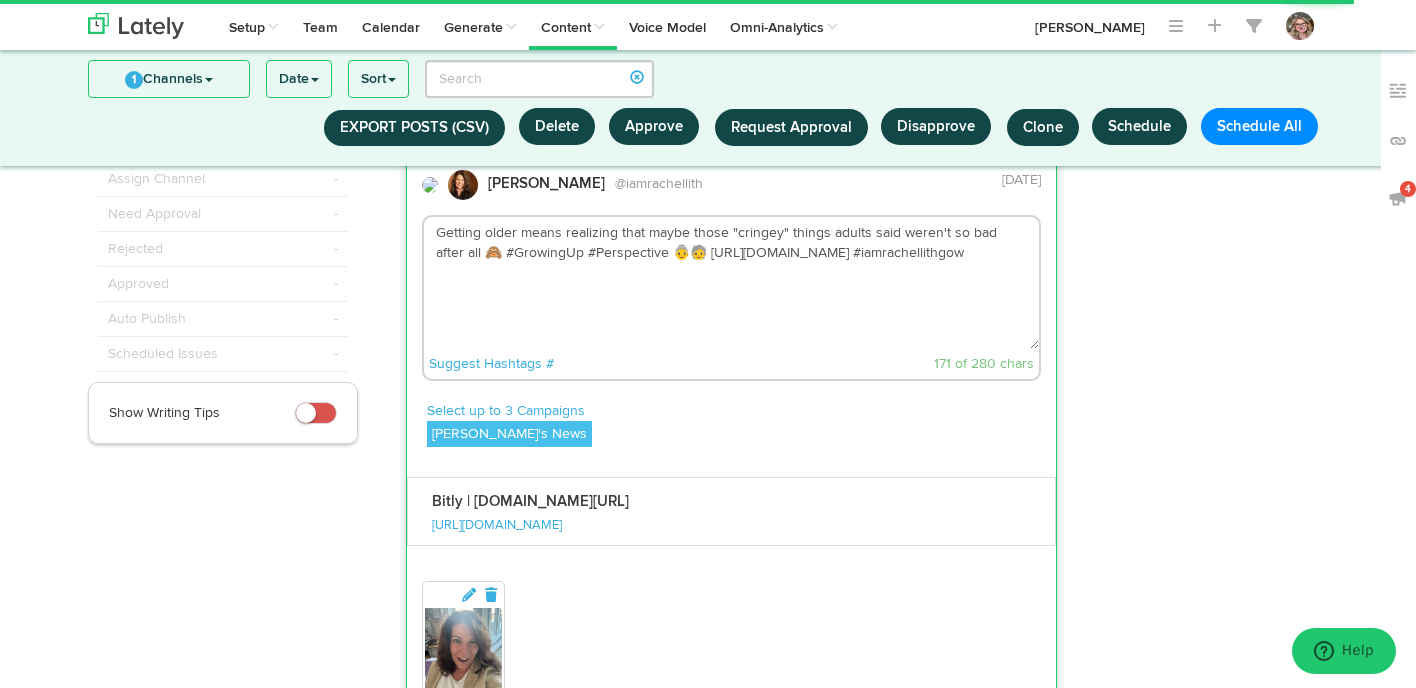 click on "Getting older means realizing that maybe those "cringey" things adults said weren't so bad after all 🙈 #GrowingUp #Perspective 👵🧓 https://bit.ly/3OSOJAg #iamrachellithgow" at bounding box center (732, 283) 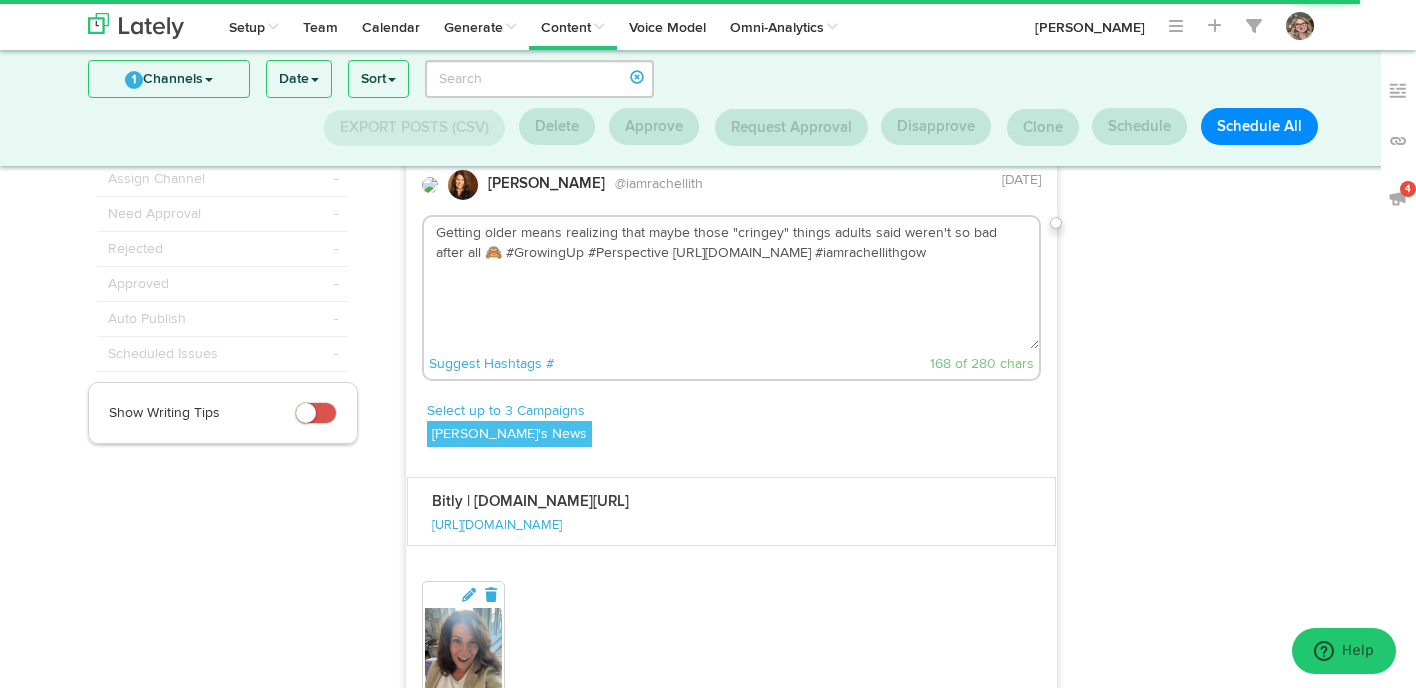 scroll, scrollTop: 508, scrollLeft: 0, axis: vertical 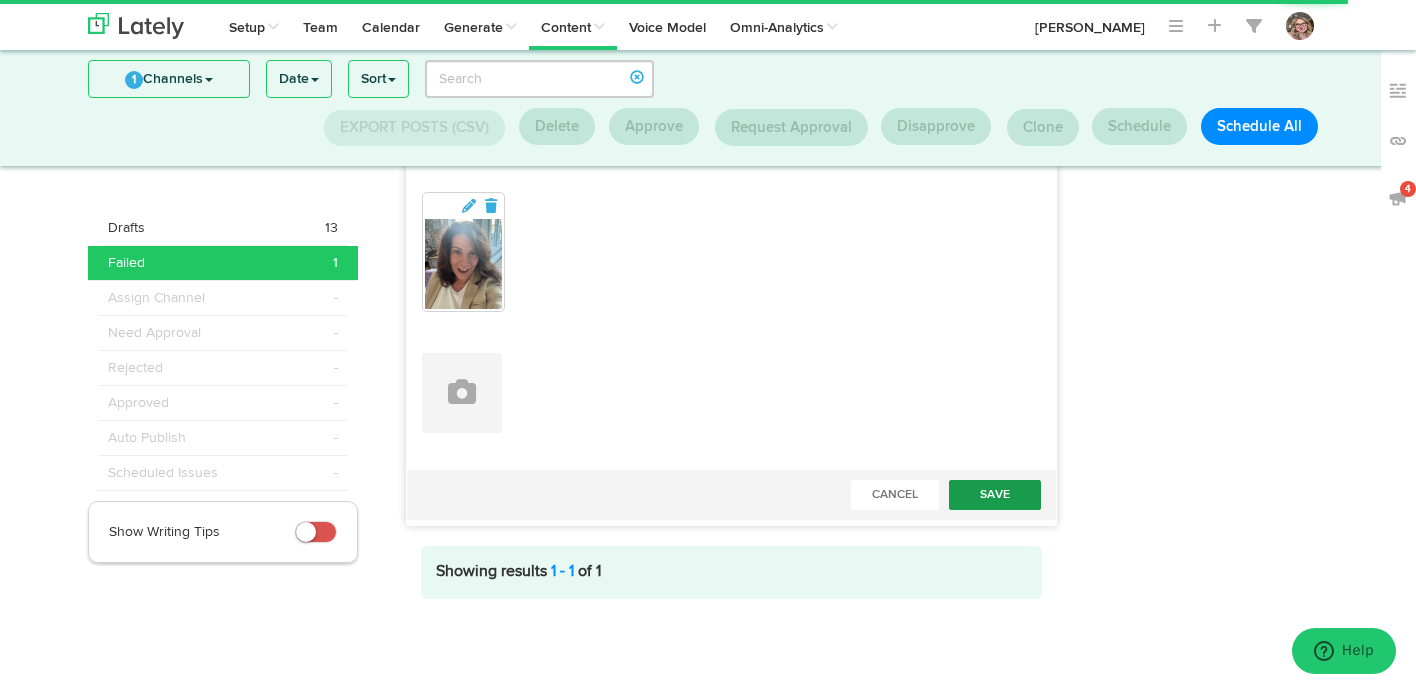 type on "Getting older means realizing that maybe those "cringey" things adults said weren't so bad after all 🙈 #GrowingUp #Perspective [URL][DOMAIN_NAME] #iamrachellithgow" 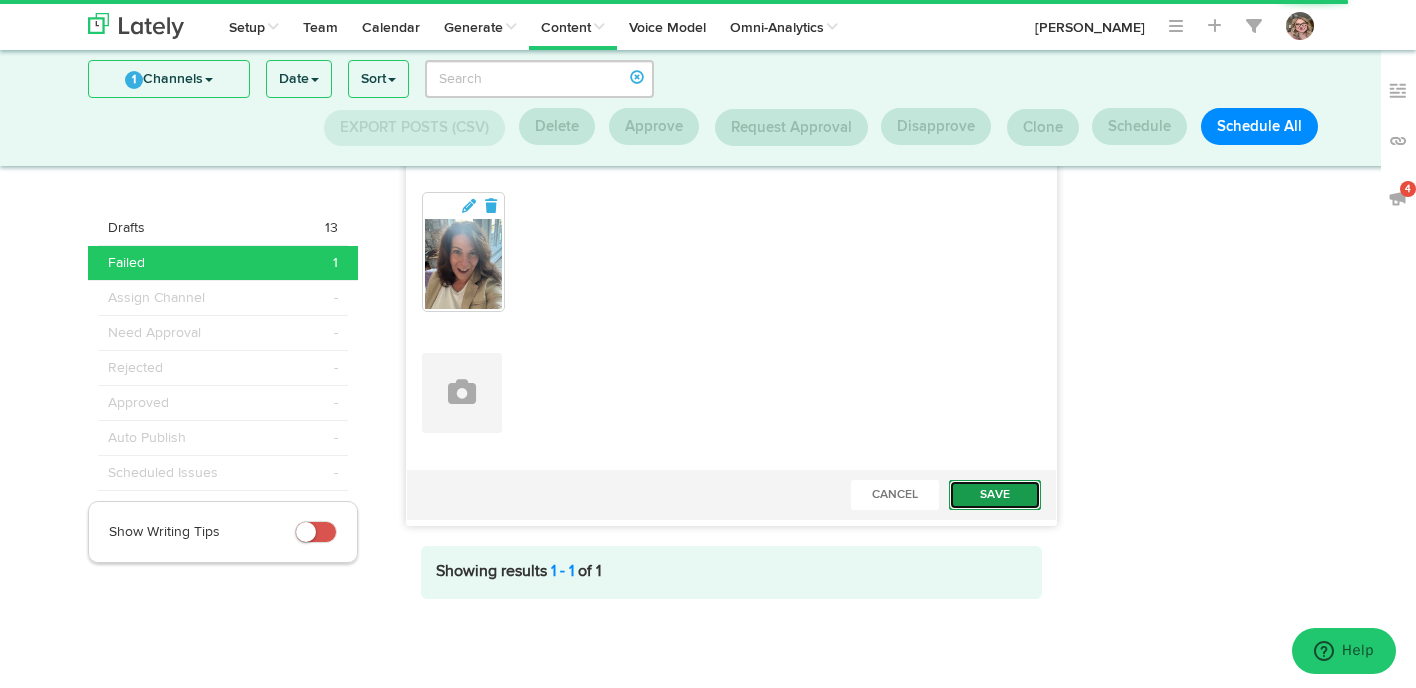 click on "Save" at bounding box center [995, 495] 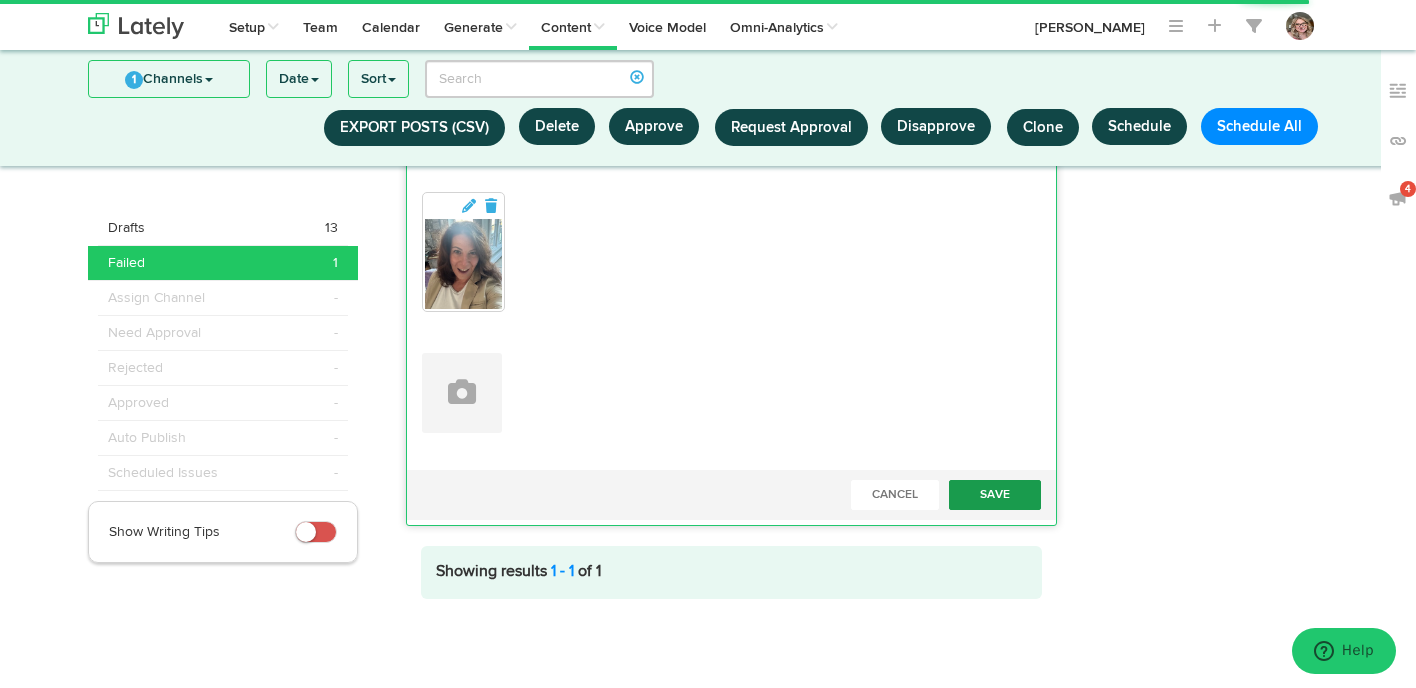 scroll, scrollTop: 248, scrollLeft: 0, axis: vertical 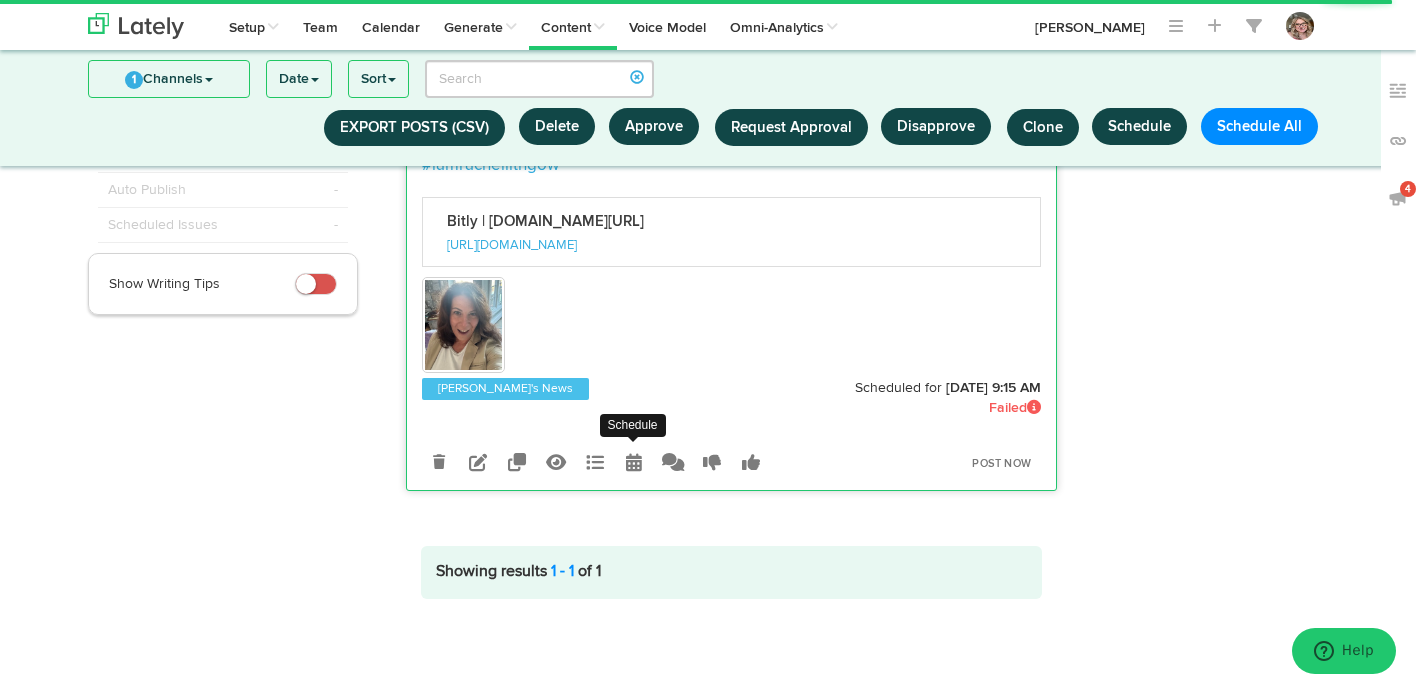 click at bounding box center (634, 462) 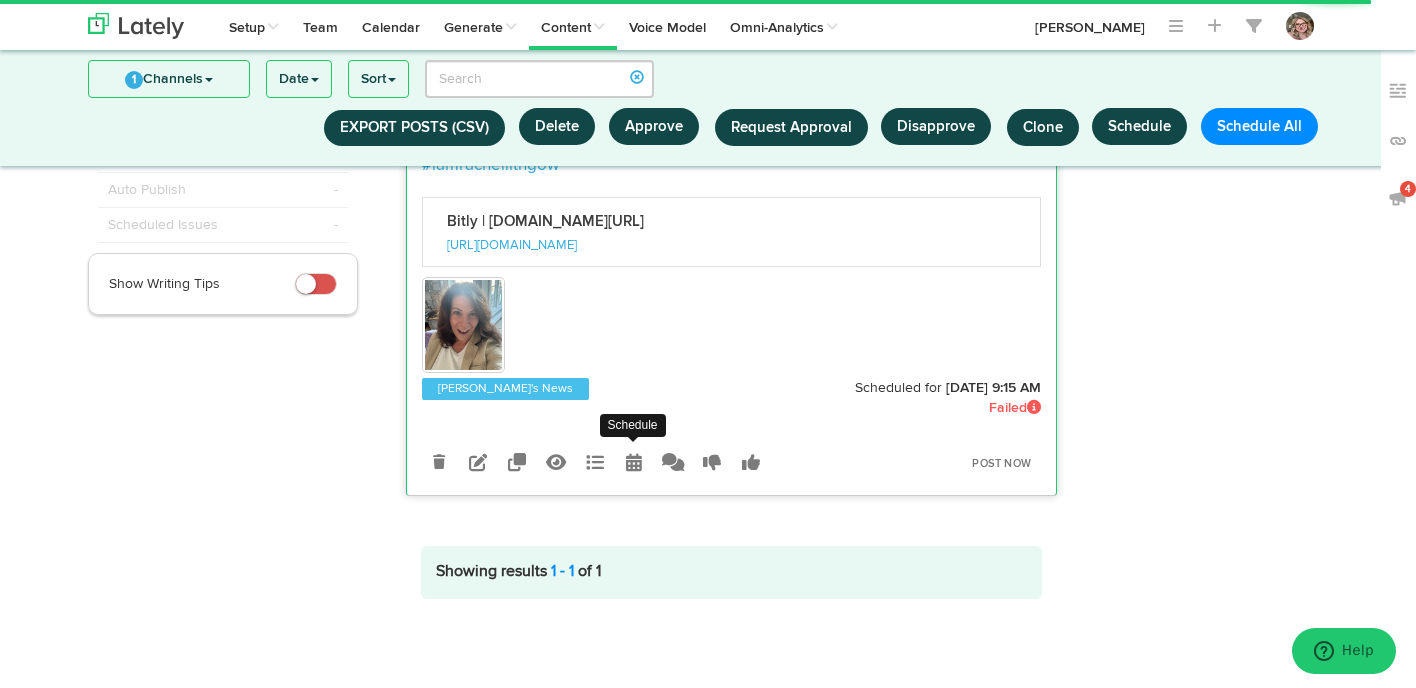 radio on "true" 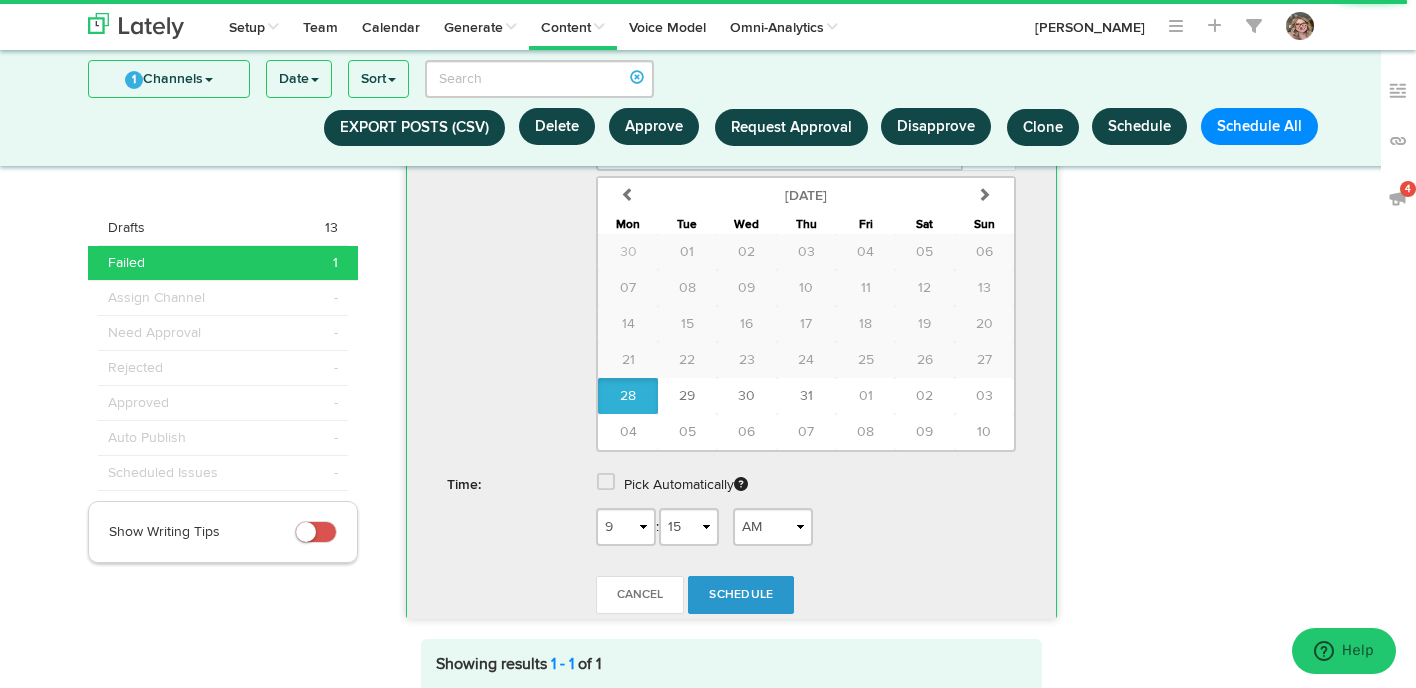 scroll, scrollTop: 746, scrollLeft: 0, axis: vertical 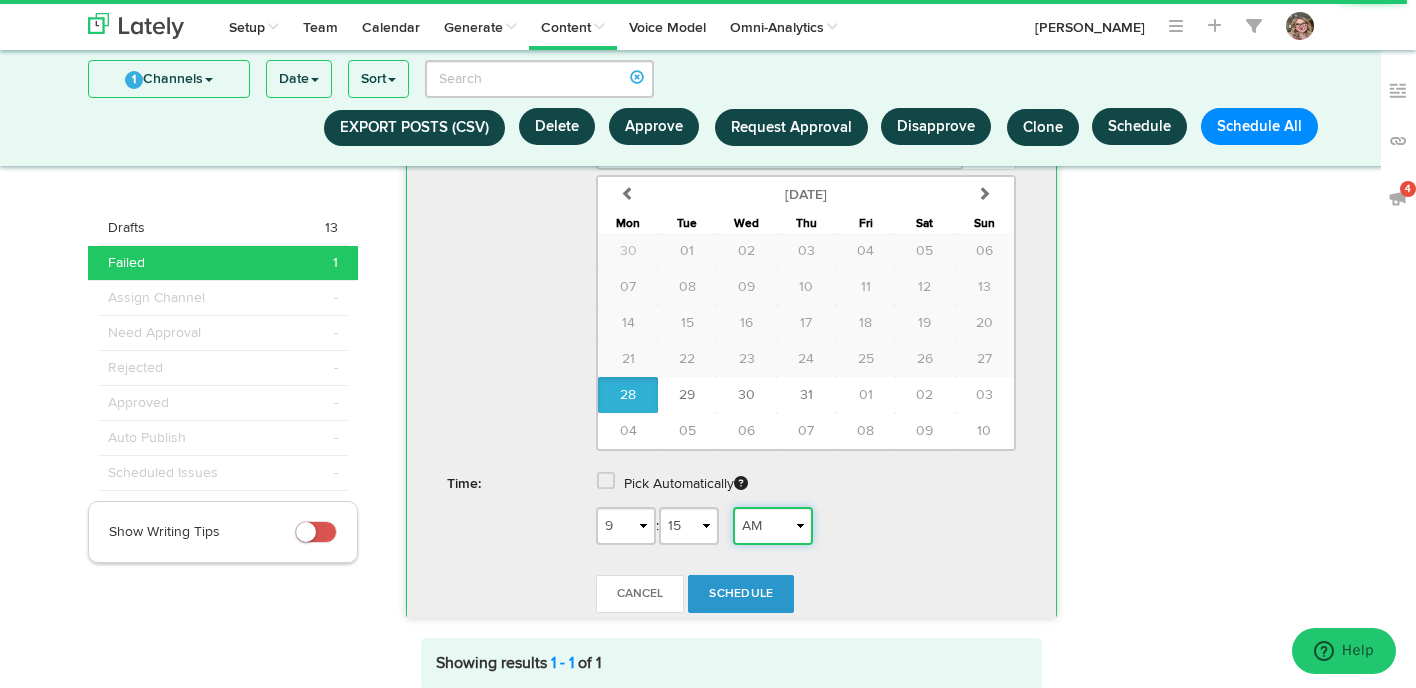 click on "AM PM" at bounding box center (773, 526) 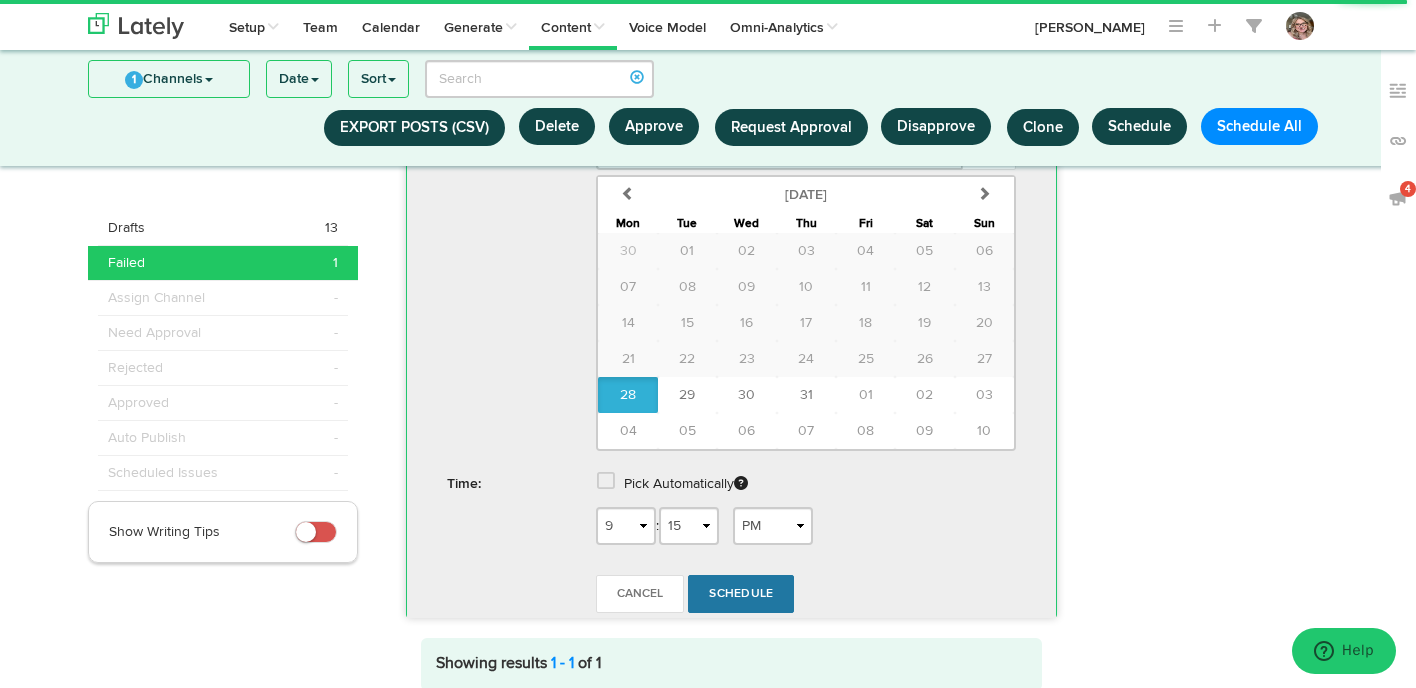 click on "Schedule" at bounding box center (741, 594) 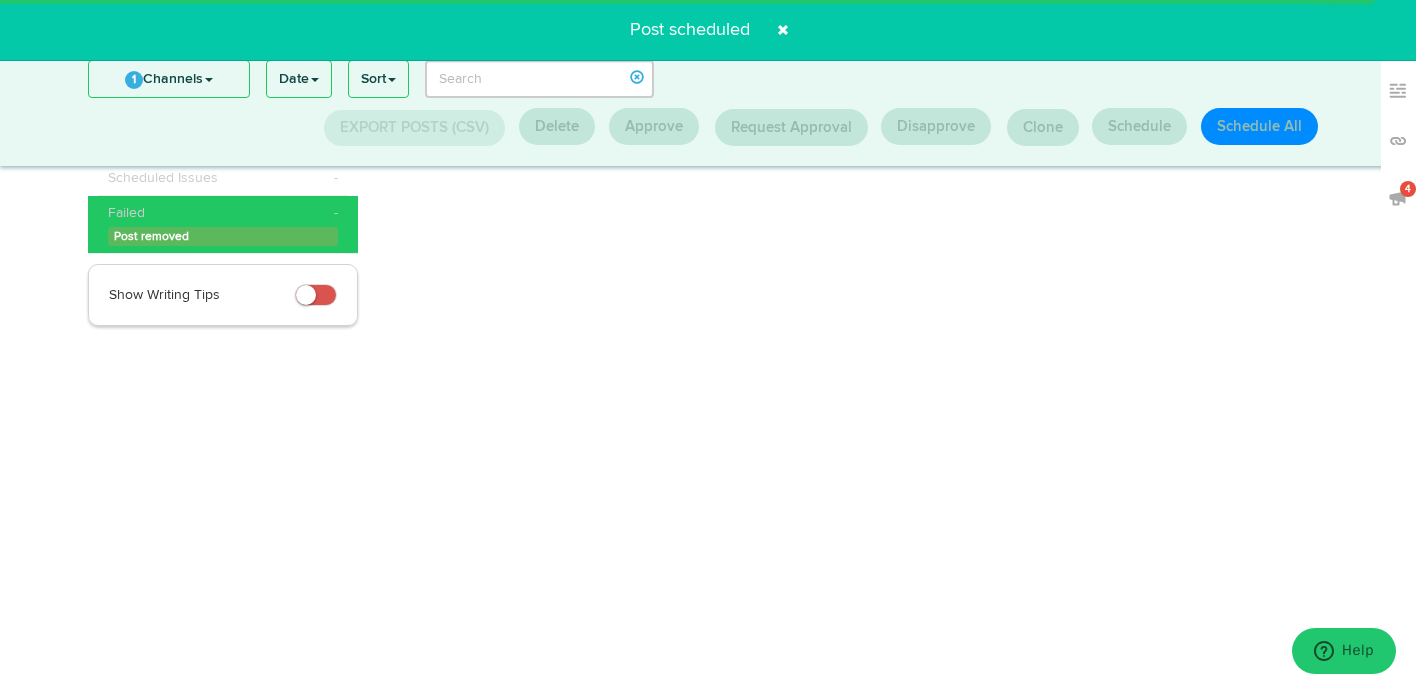 scroll, scrollTop: 0, scrollLeft: 0, axis: both 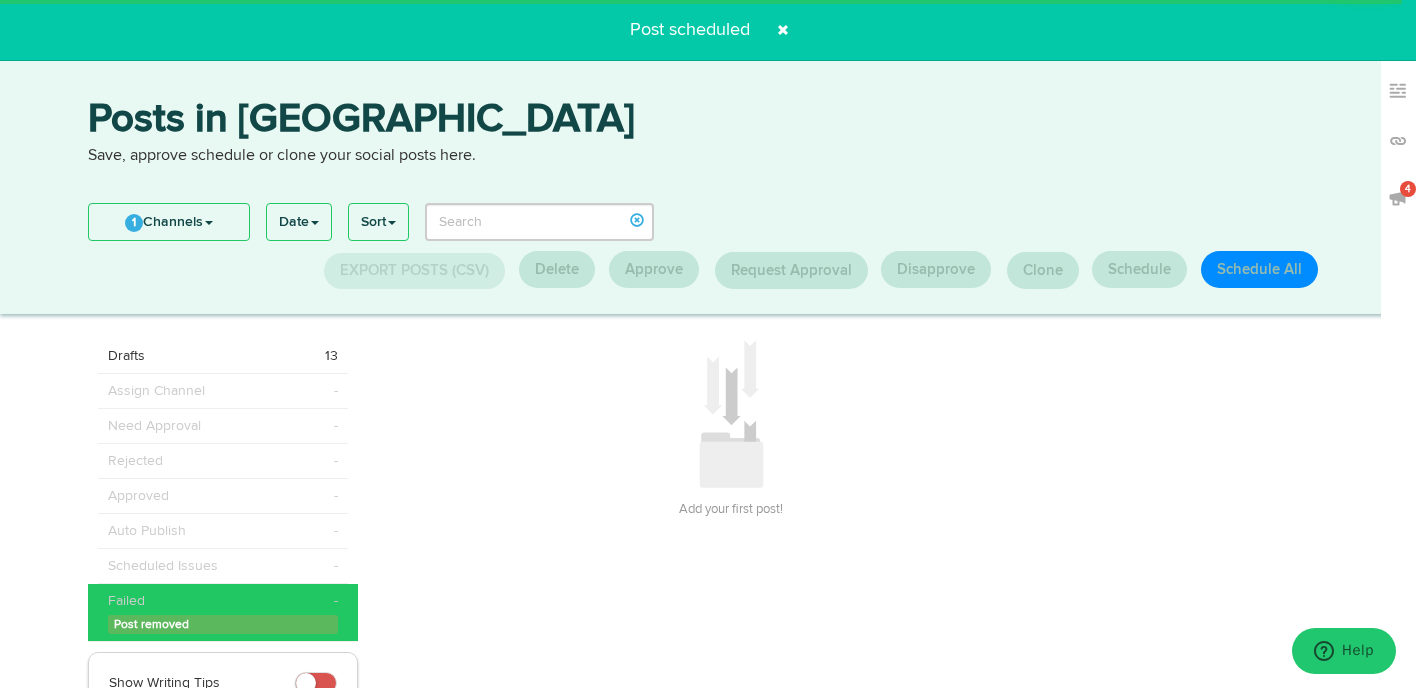click 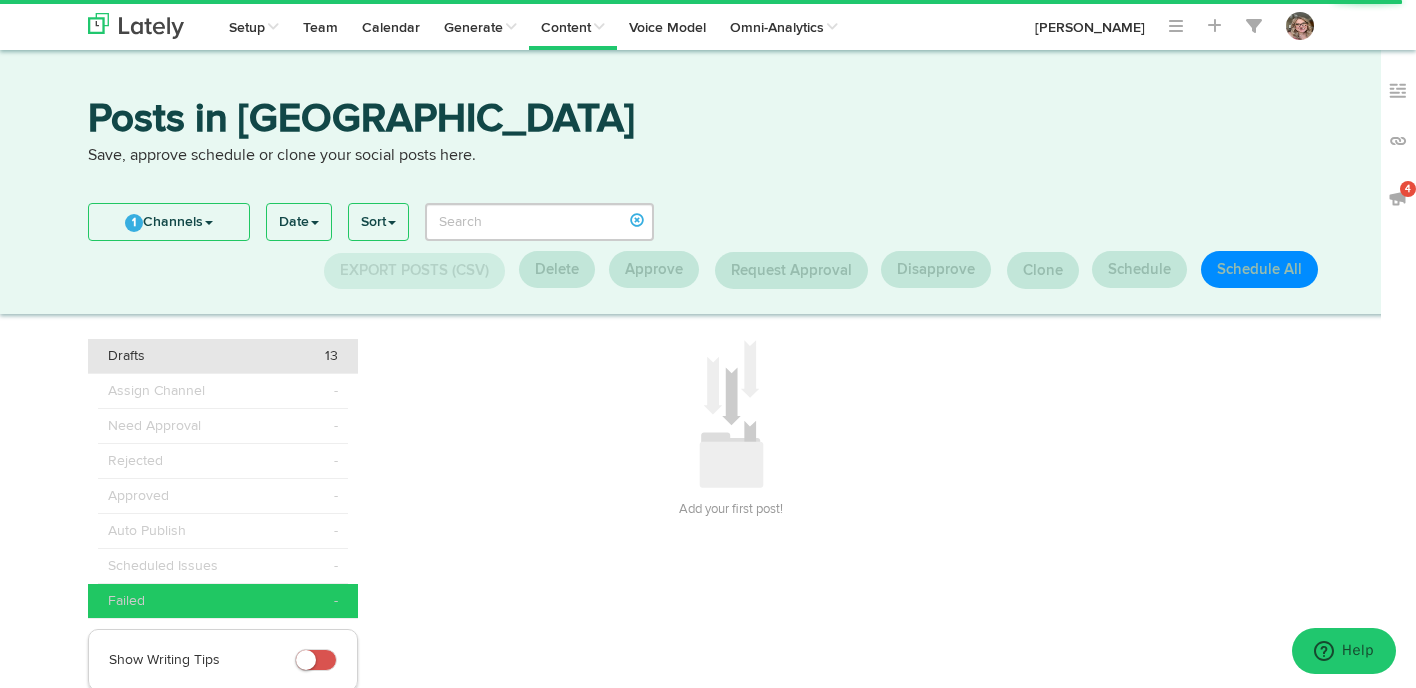click on "Drafts
13" at bounding box center (223, 356) 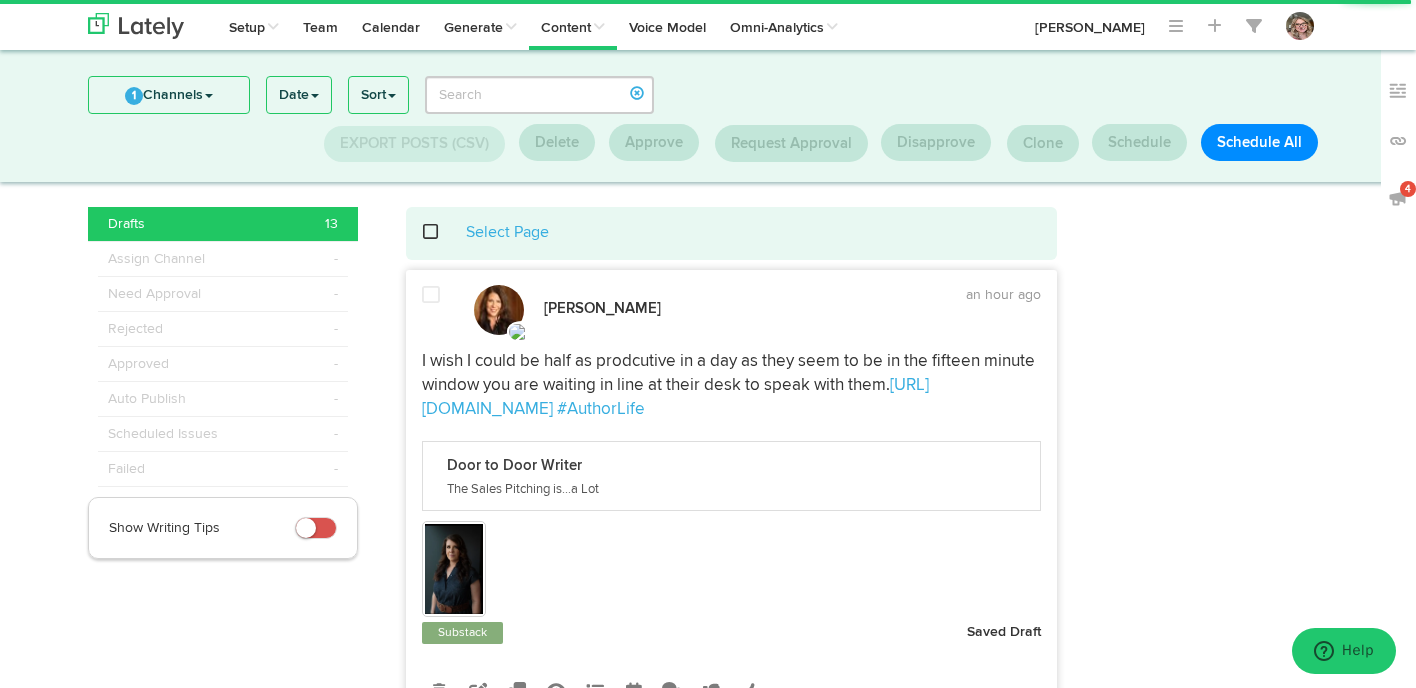 scroll, scrollTop: 0, scrollLeft: 0, axis: both 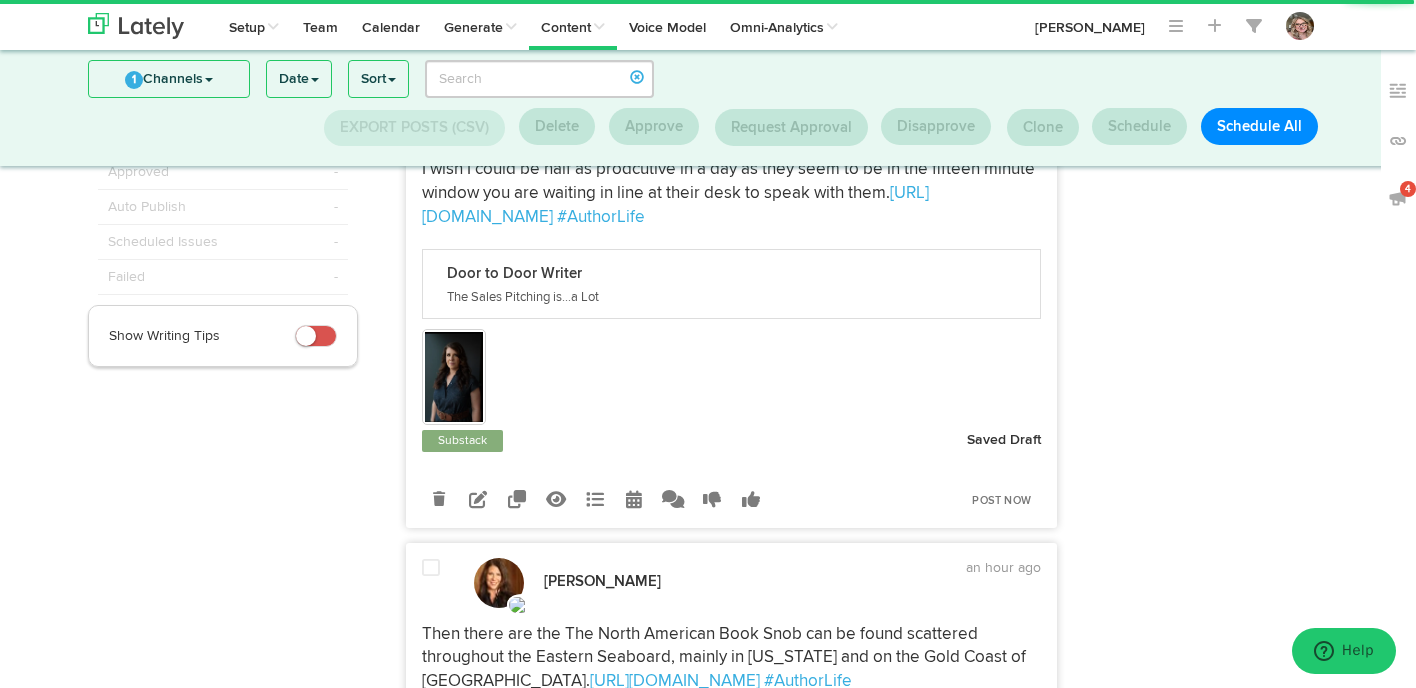 click at bounding box center [478, 499] 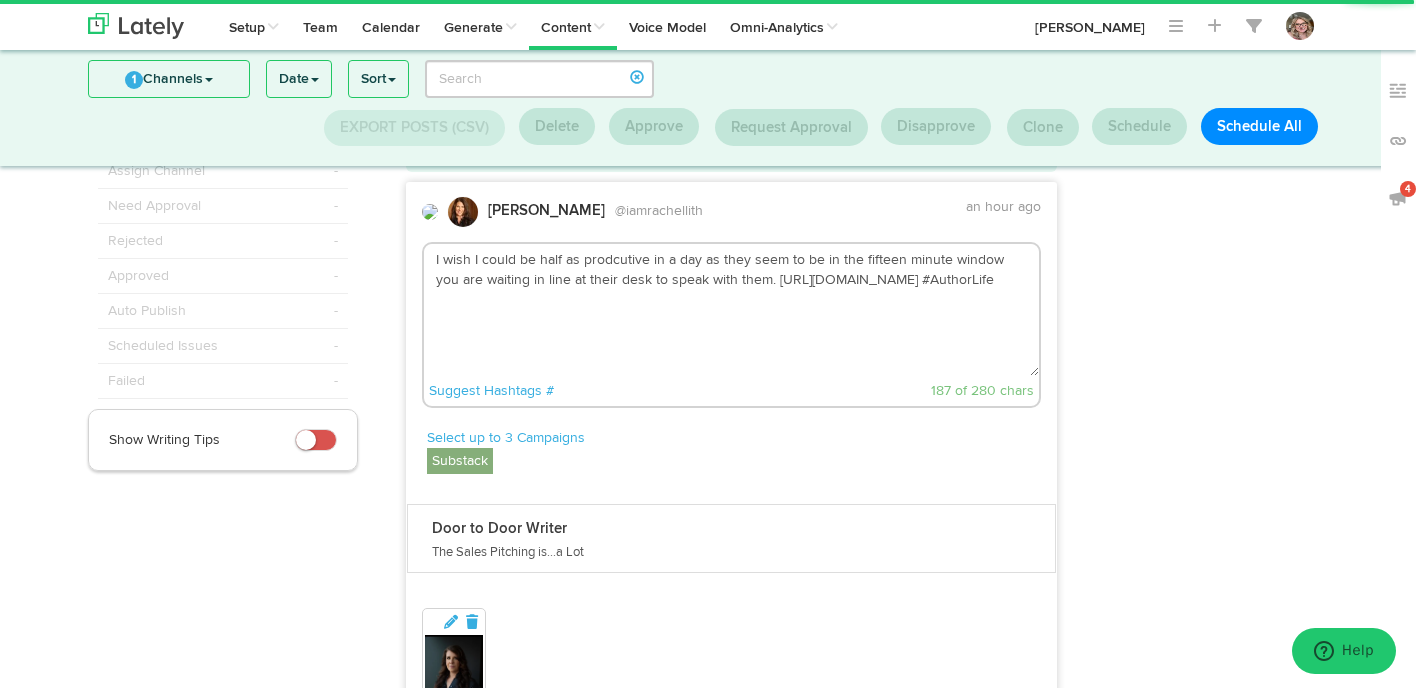 scroll, scrollTop: 80, scrollLeft: 0, axis: vertical 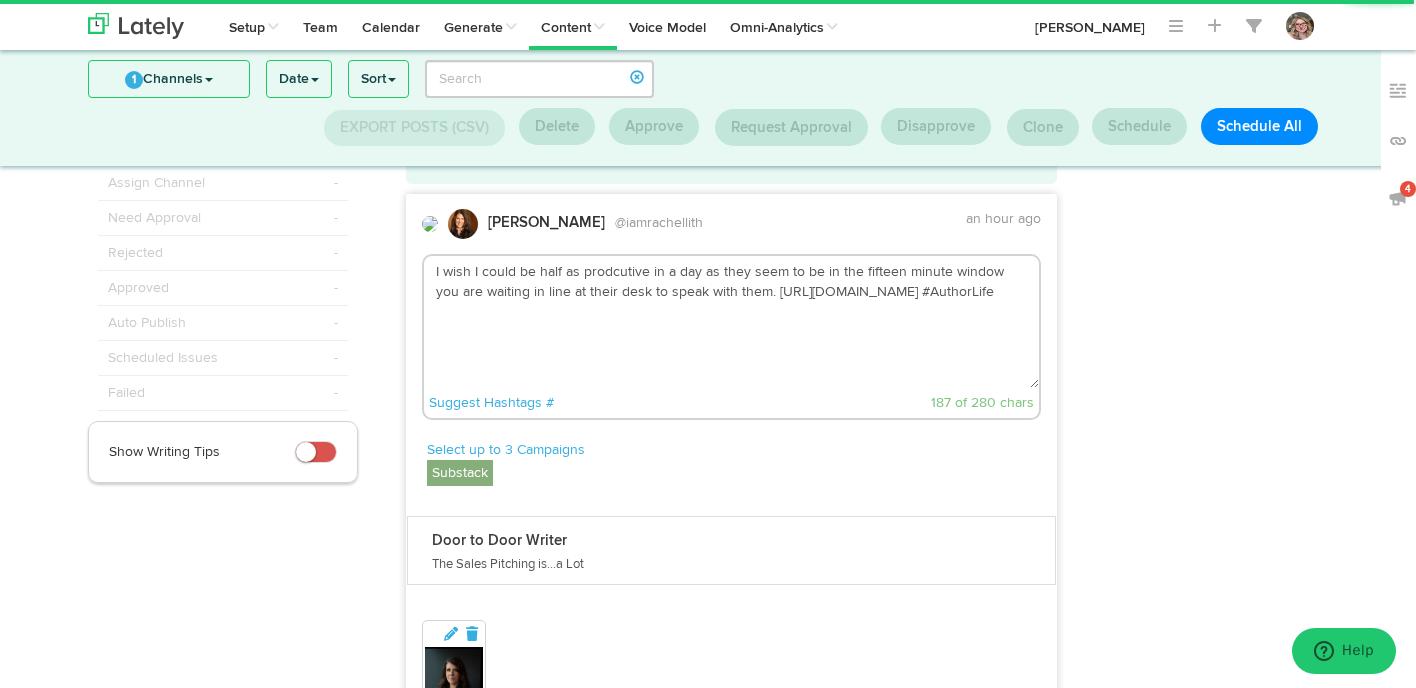 click on "I wish I could be half as prodcutive in a day as they seem to be in the fifteen minute window you are waiting in line at their desk to speak with them. https://bit.ly/4o9vP8P #AuthorLife" at bounding box center (732, 322) 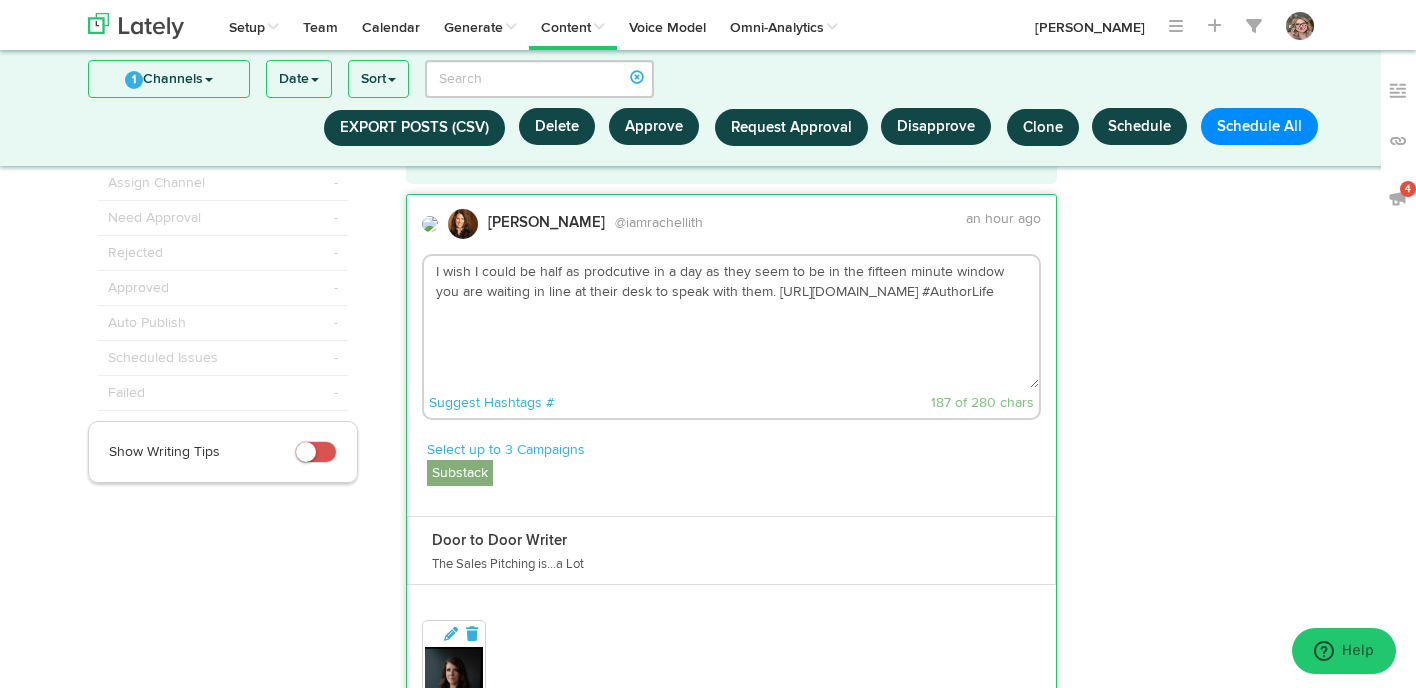 click on "I wish I could be half as prodcutive in a day as they seem to be in the fifteen minute window you are waiting in line at their desk to speak with them. https://bit.ly/4o9vP8P #AuthorLife" at bounding box center [732, 322] 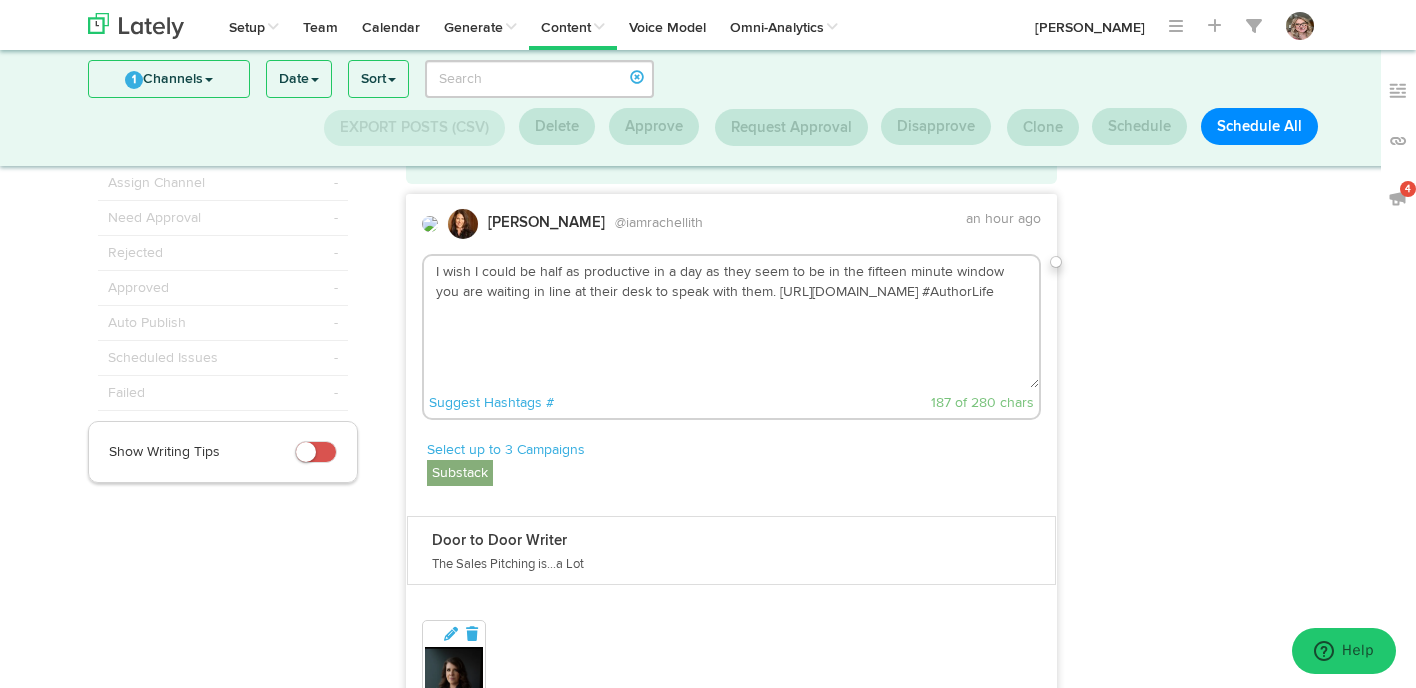 click on "I wish I could be half as productive in a day as they seem to be in the fifteen minute window you are waiting in line at their desk to speak with them. https://bit.ly/4o9vP8P #AuthorLife" at bounding box center (732, 322) 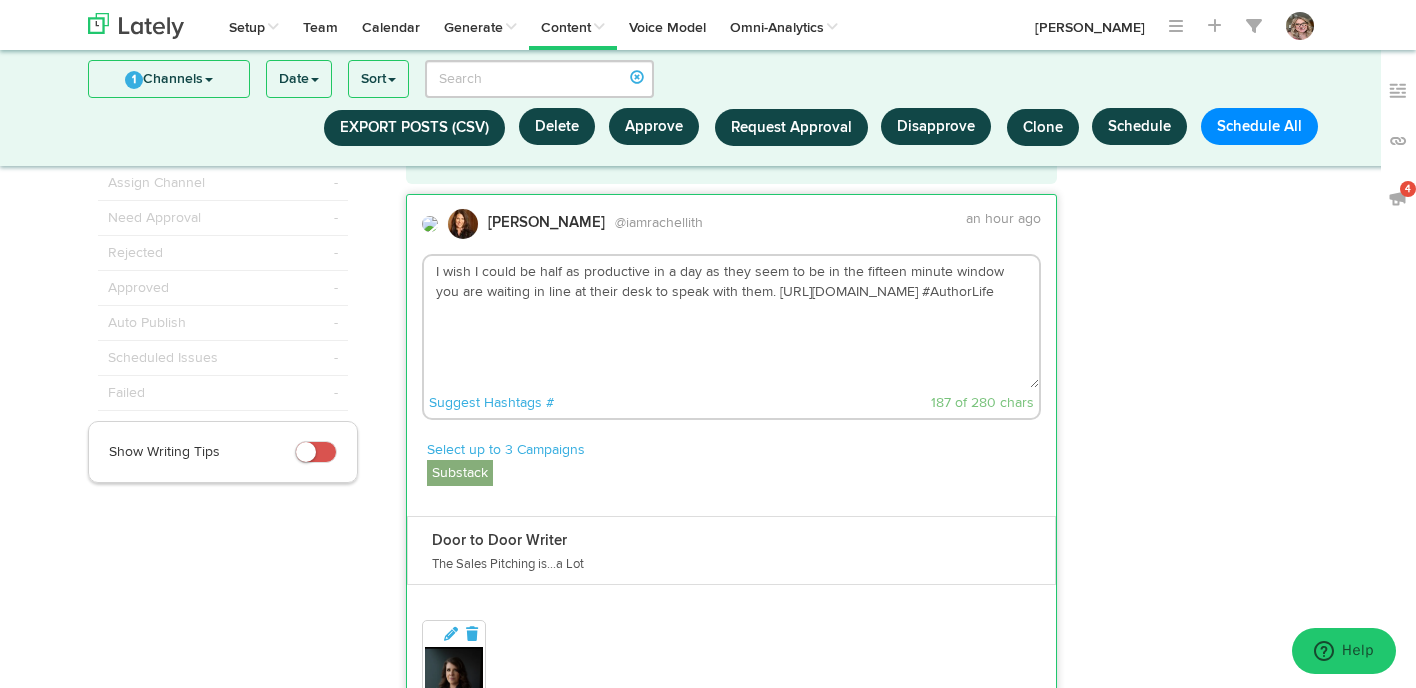 click on "I wish I could be half as productive in a day as they seem to be in the fifteen minute window you are waiting in line at their desk to speak with them. https://bit.ly/4o9vP8P #AuthorLife" at bounding box center [732, 322] 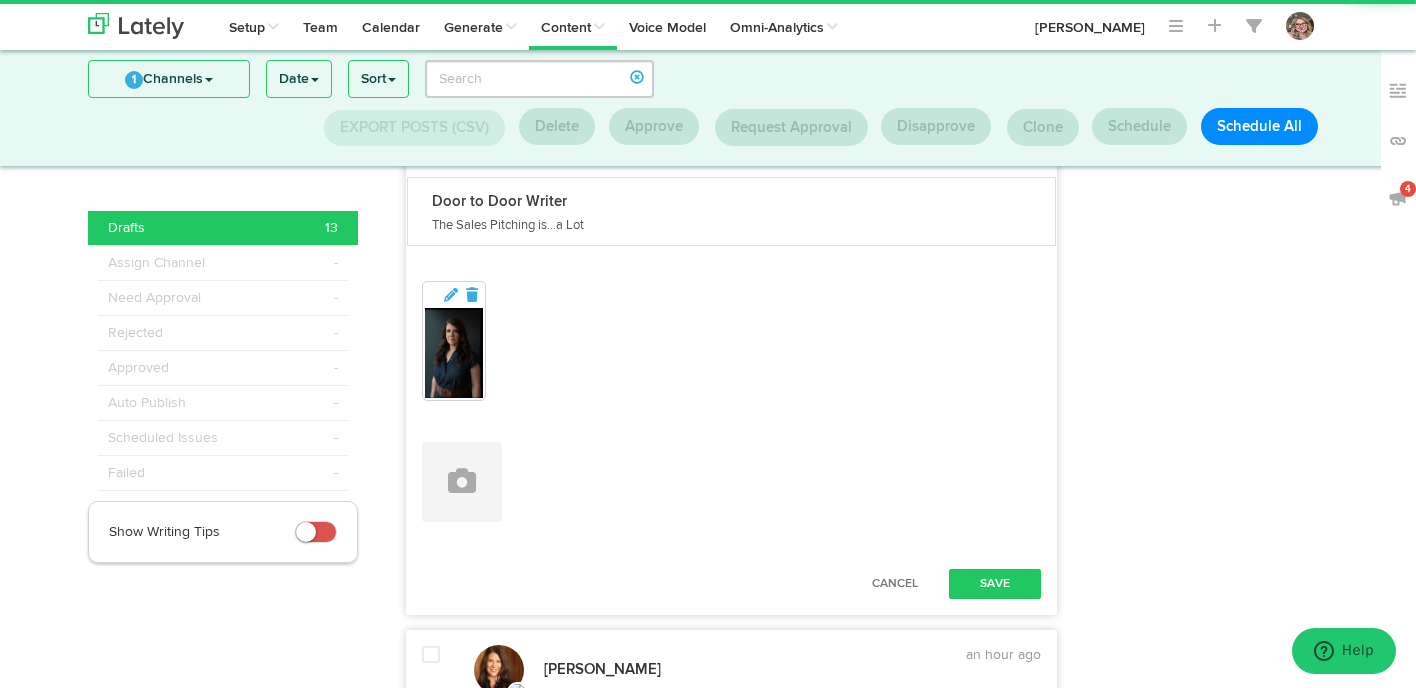 scroll, scrollTop: 506, scrollLeft: 0, axis: vertical 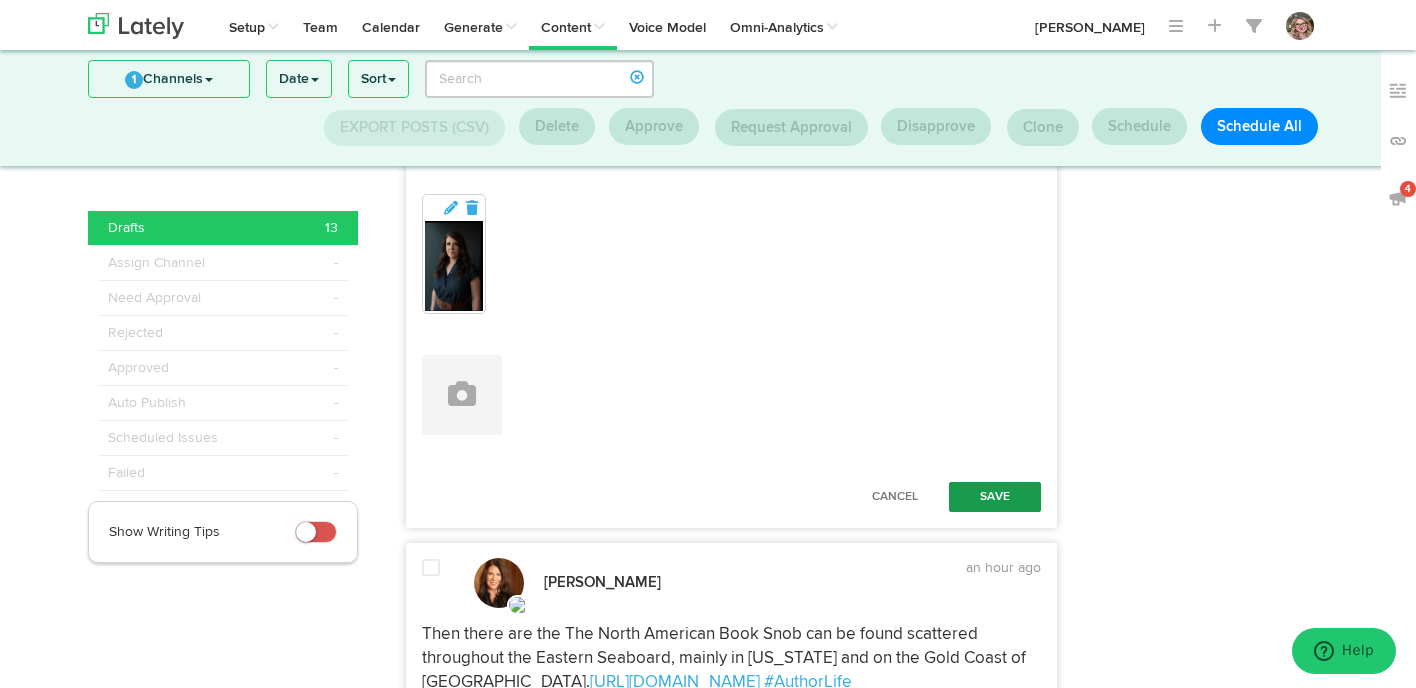 type on "I wish I could be half as productive in a day as they seem to be in the fifteen minute window you are waiting in line at their desk to speak with these guys at the local book shops. How do you other authors do this?  https://bit.ly/4o9vP8P #AuthorLife" 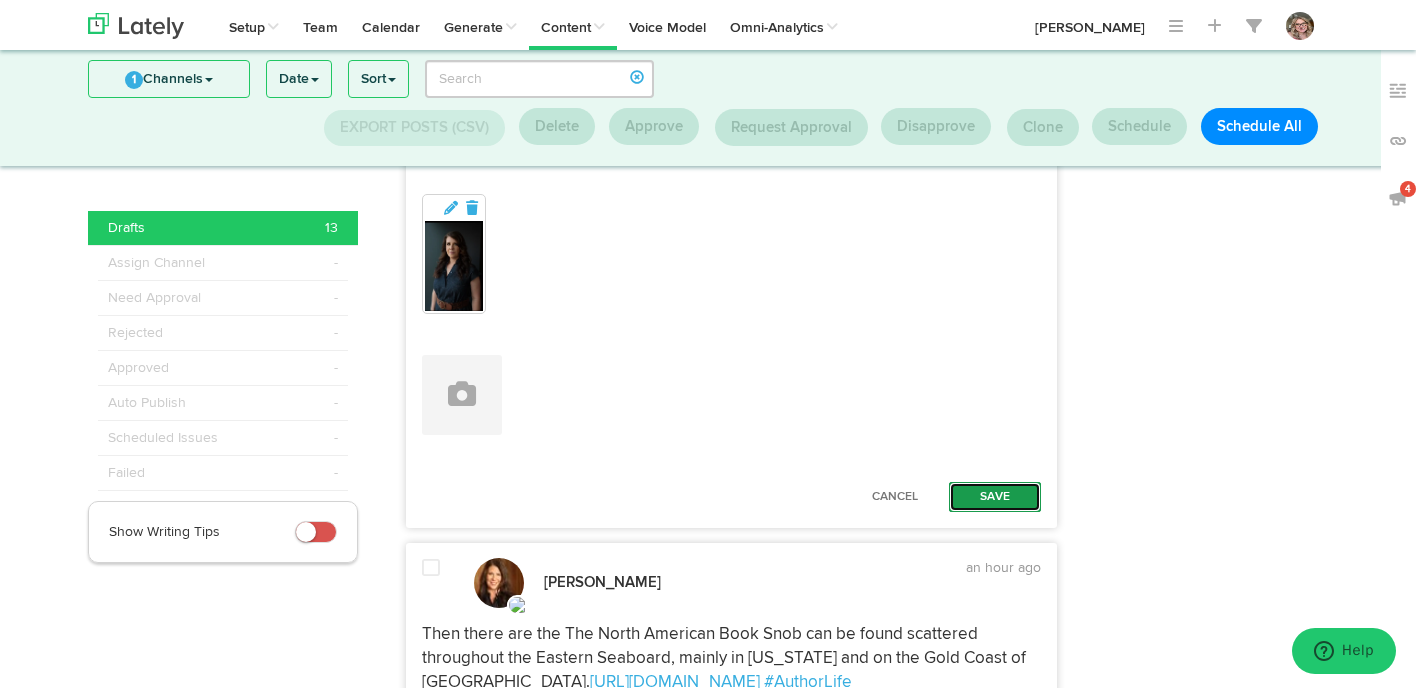 click on "Save" at bounding box center (995, 497) 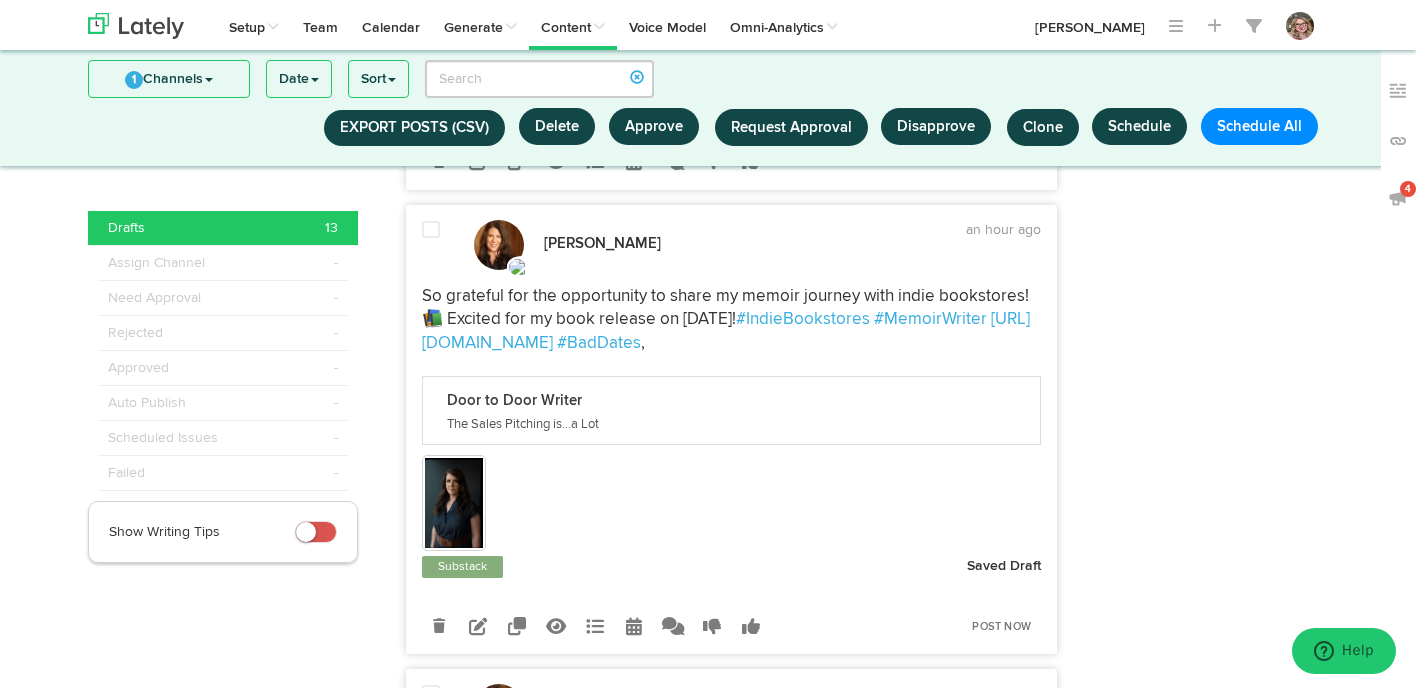 scroll, scrollTop: 3412, scrollLeft: 0, axis: vertical 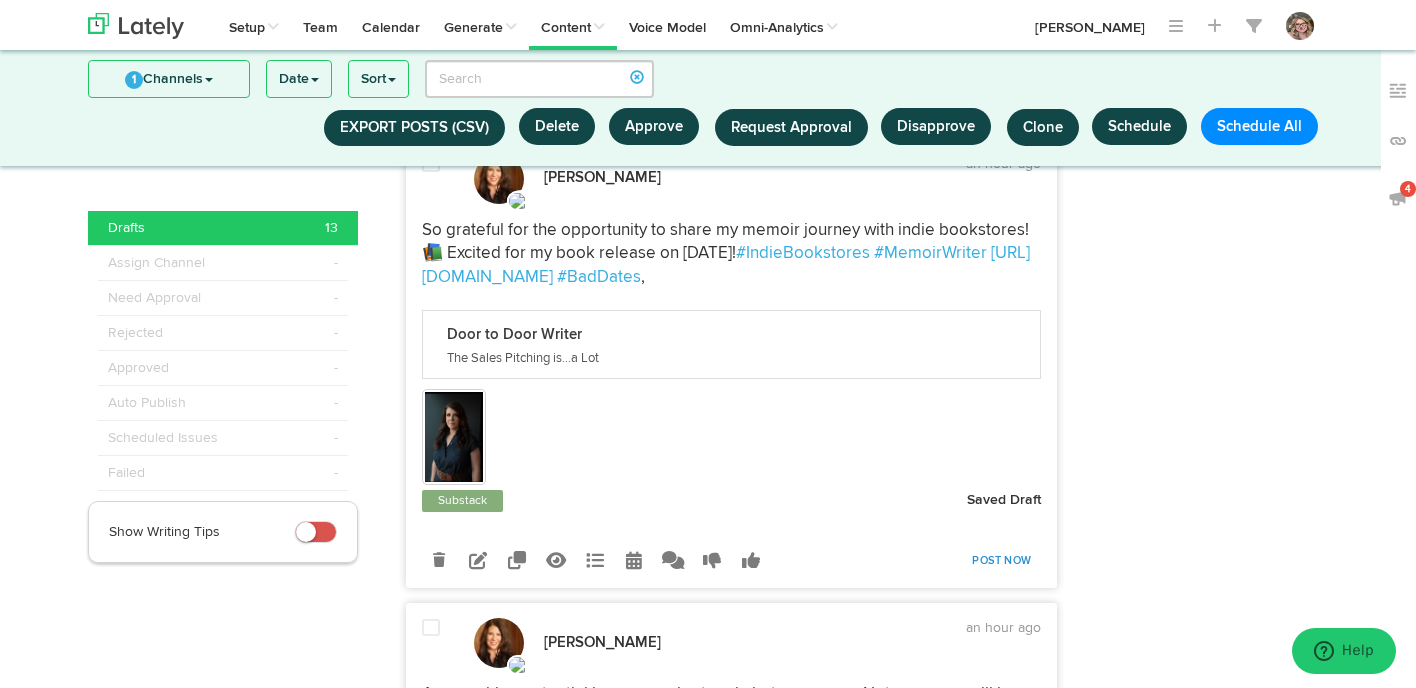 click on "Post Now" at bounding box center (1001, 561) 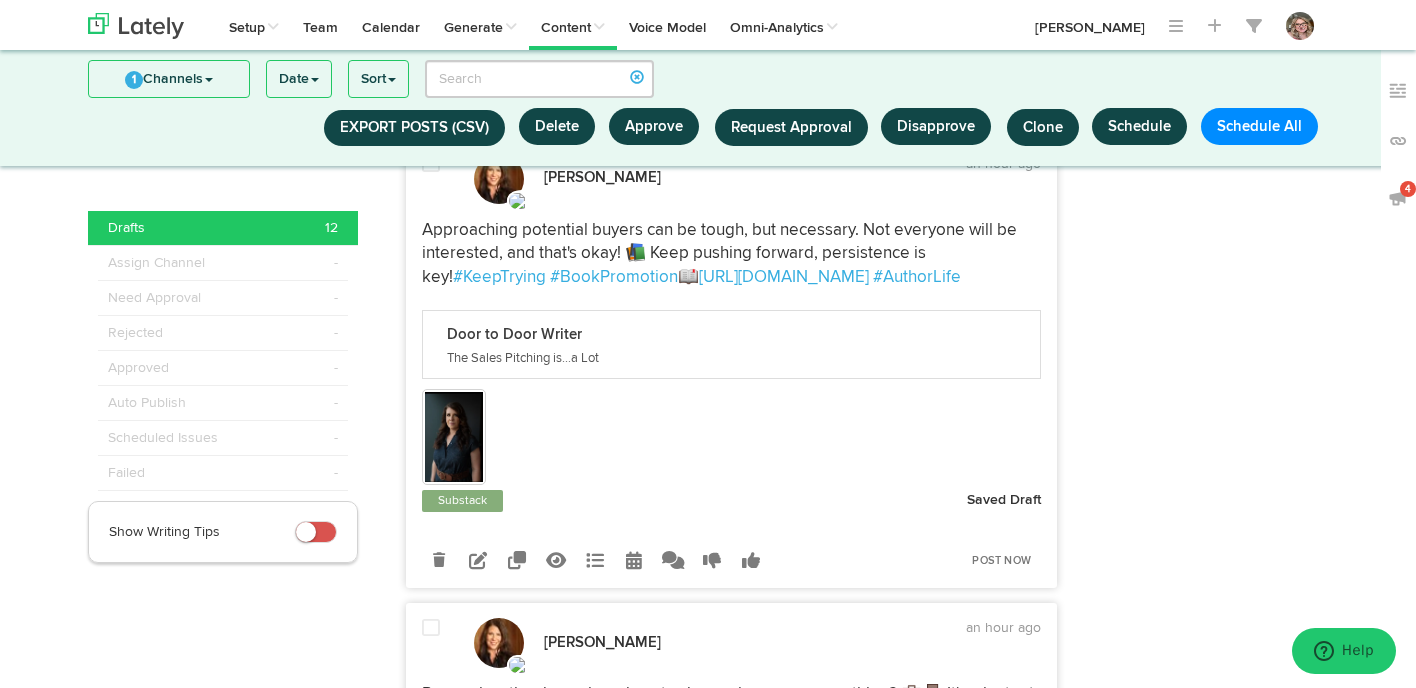 scroll, scrollTop: 3355, scrollLeft: 0, axis: vertical 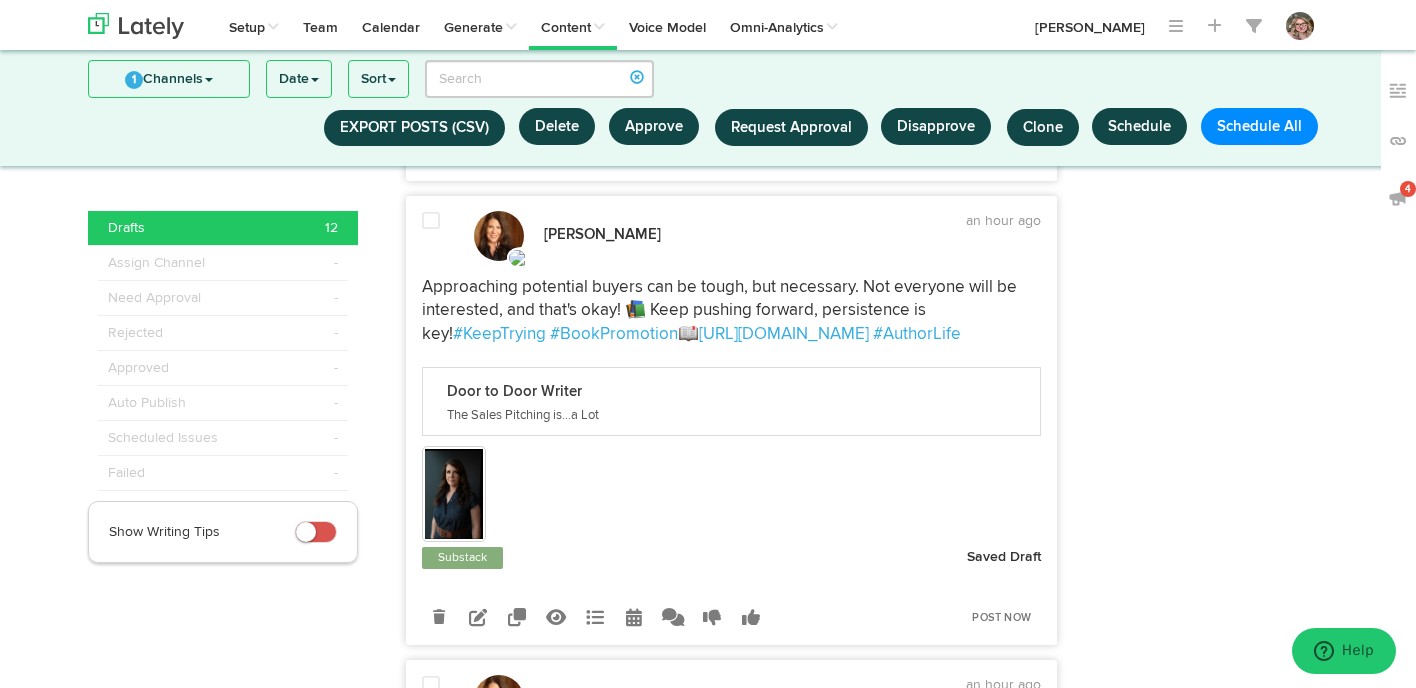 click at bounding box center (433, 236) 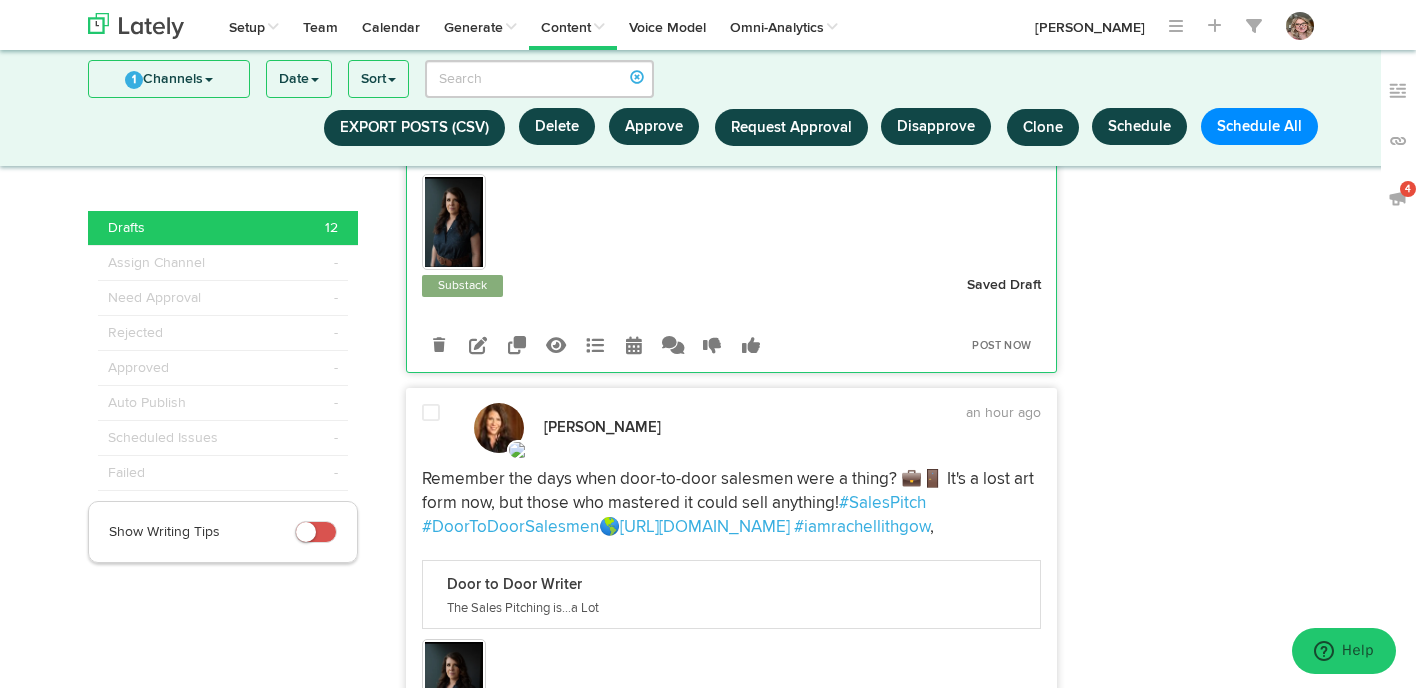 click at bounding box center (433, 428) 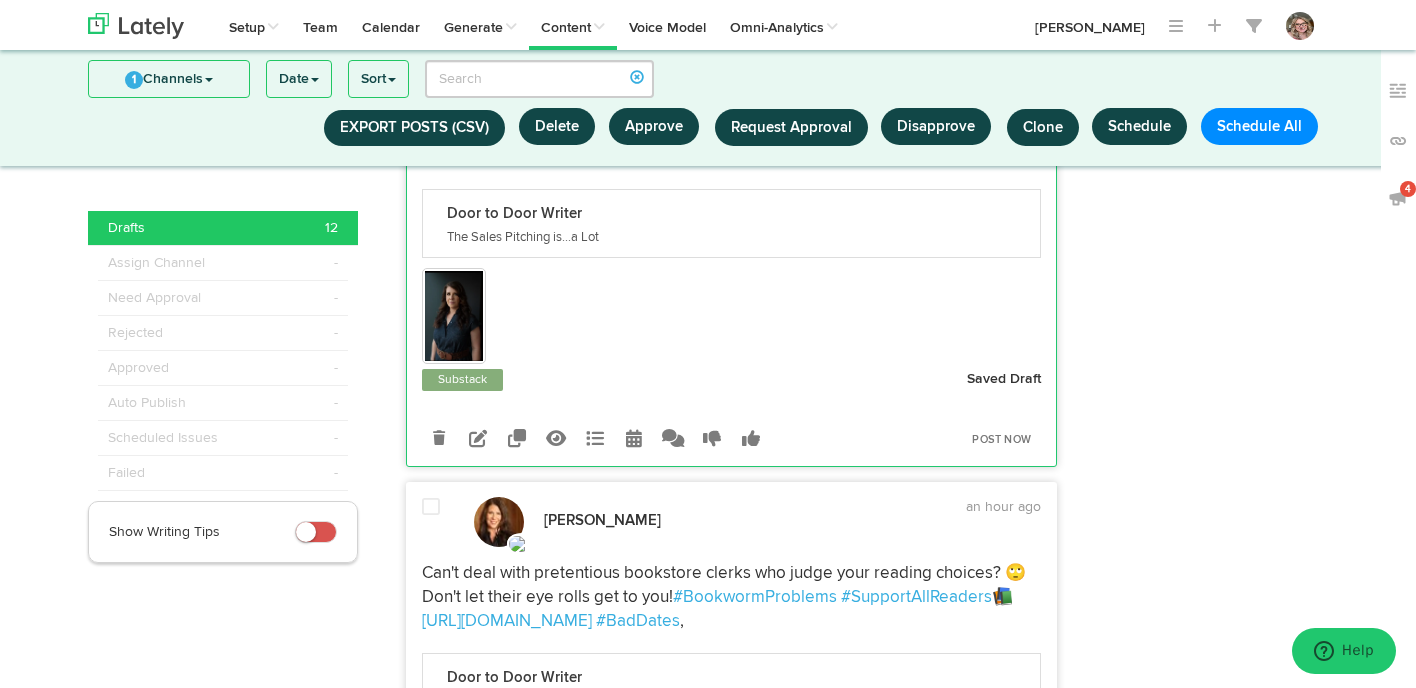 click at bounding box center (431, 507) 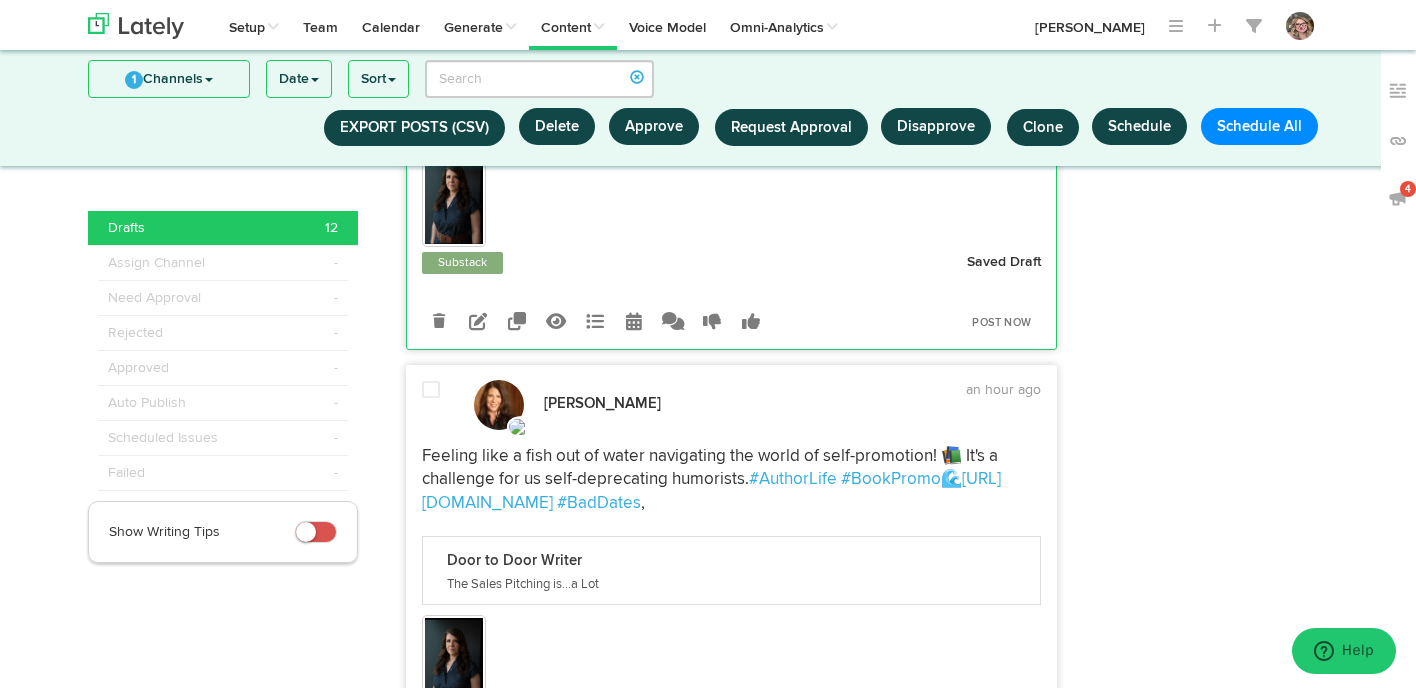 scroll, scrollTop: 4590, scrollLeft: 0, axis: vertical 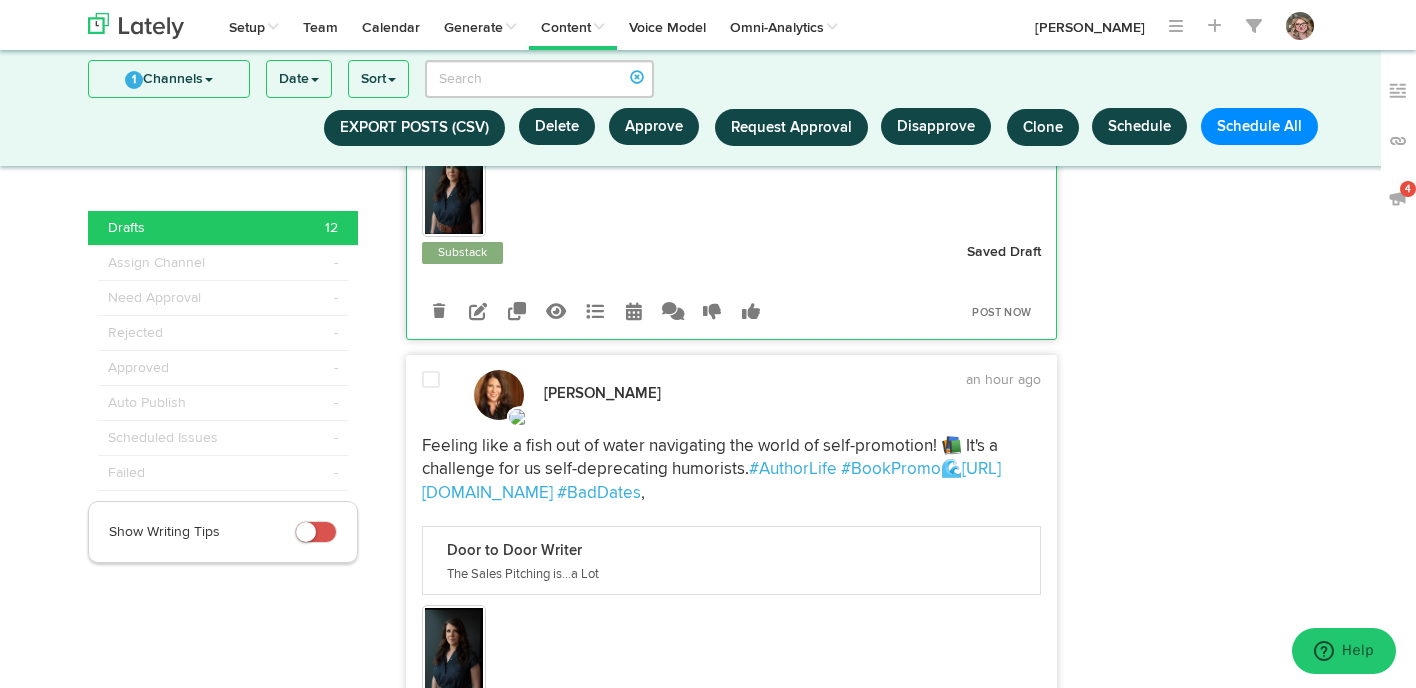 click at bounding box center (433, 395) 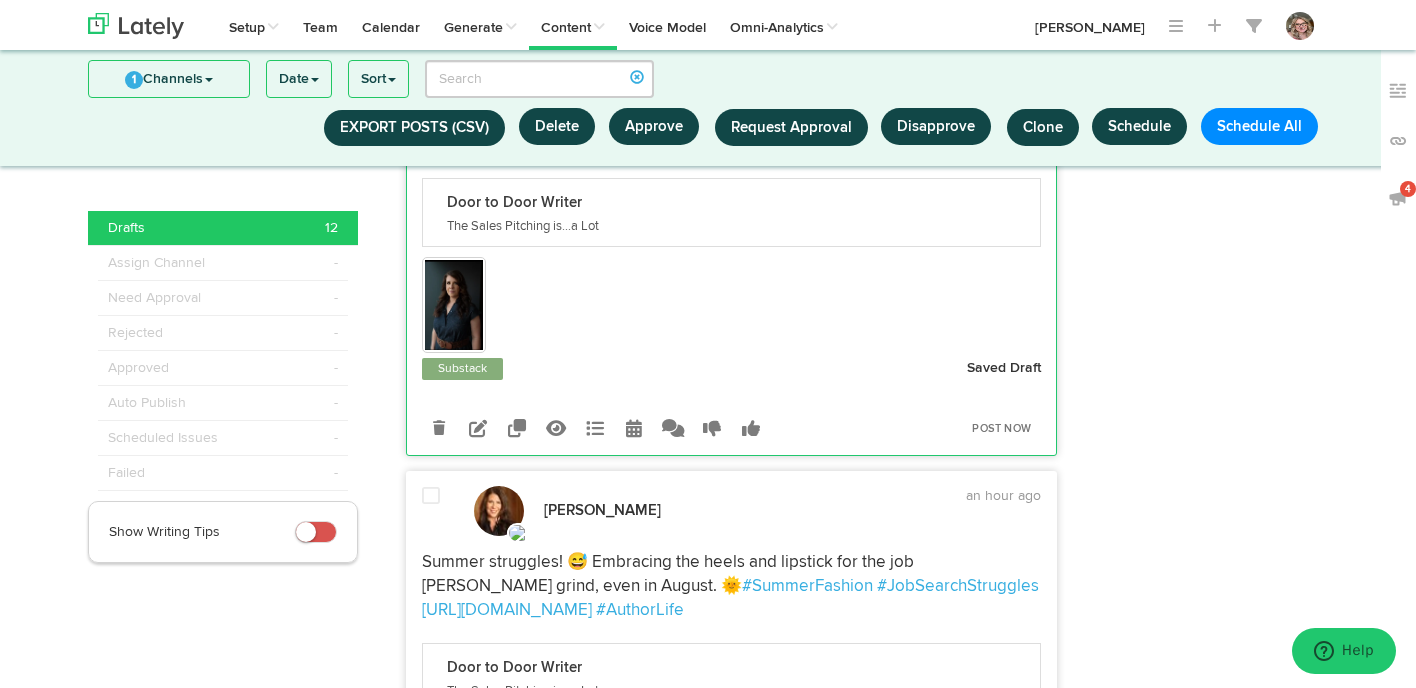 scroll, scrollTop: 4997, scrollLeft: 0, axis: vertical 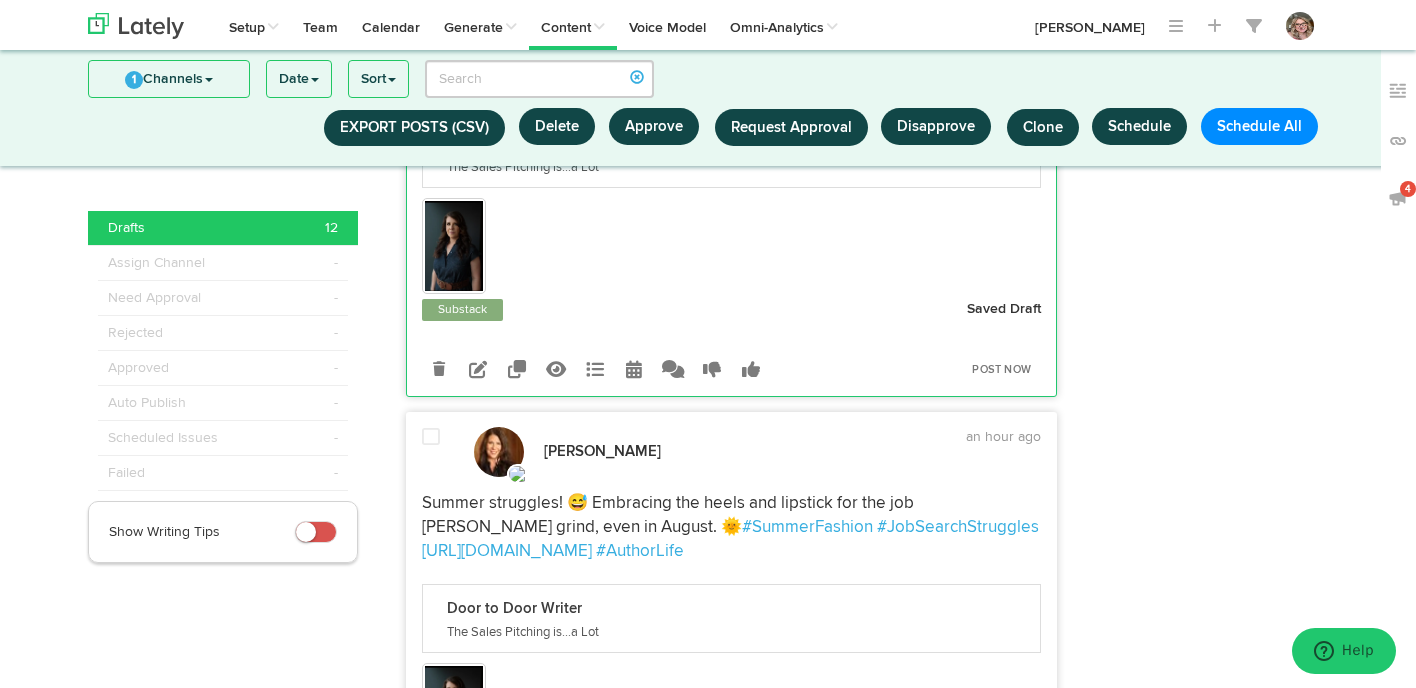 click at bounding box center (433, 452) 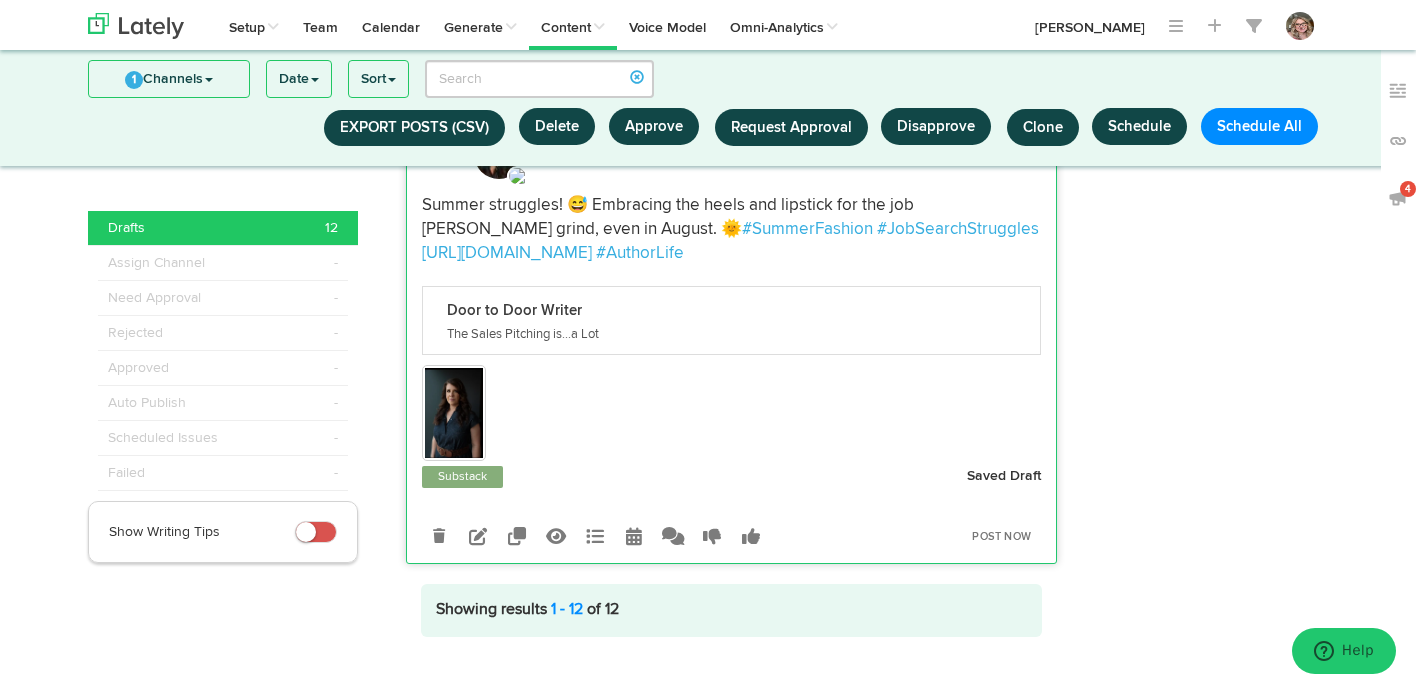scroll, scrollTop: 5309, scrollLeft: 0, axis: vertical 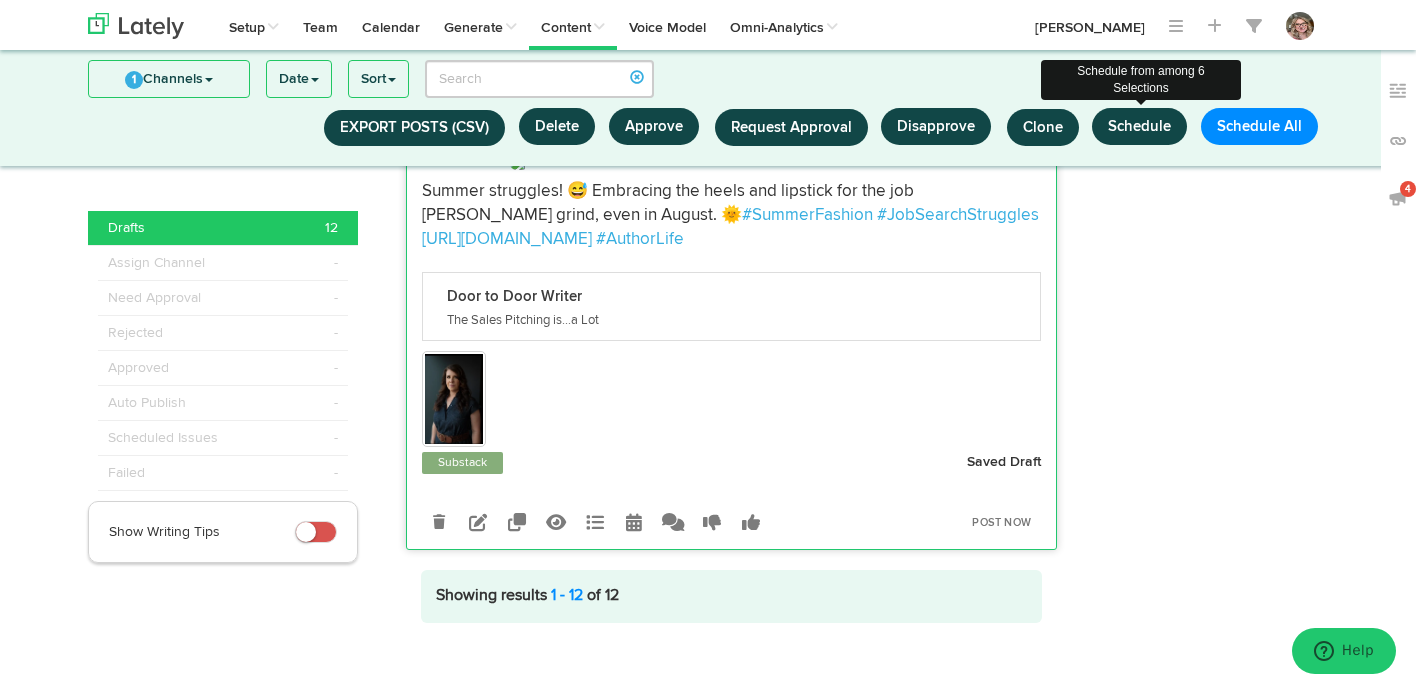click on "Schedule" at bounding box center (1139, 126) 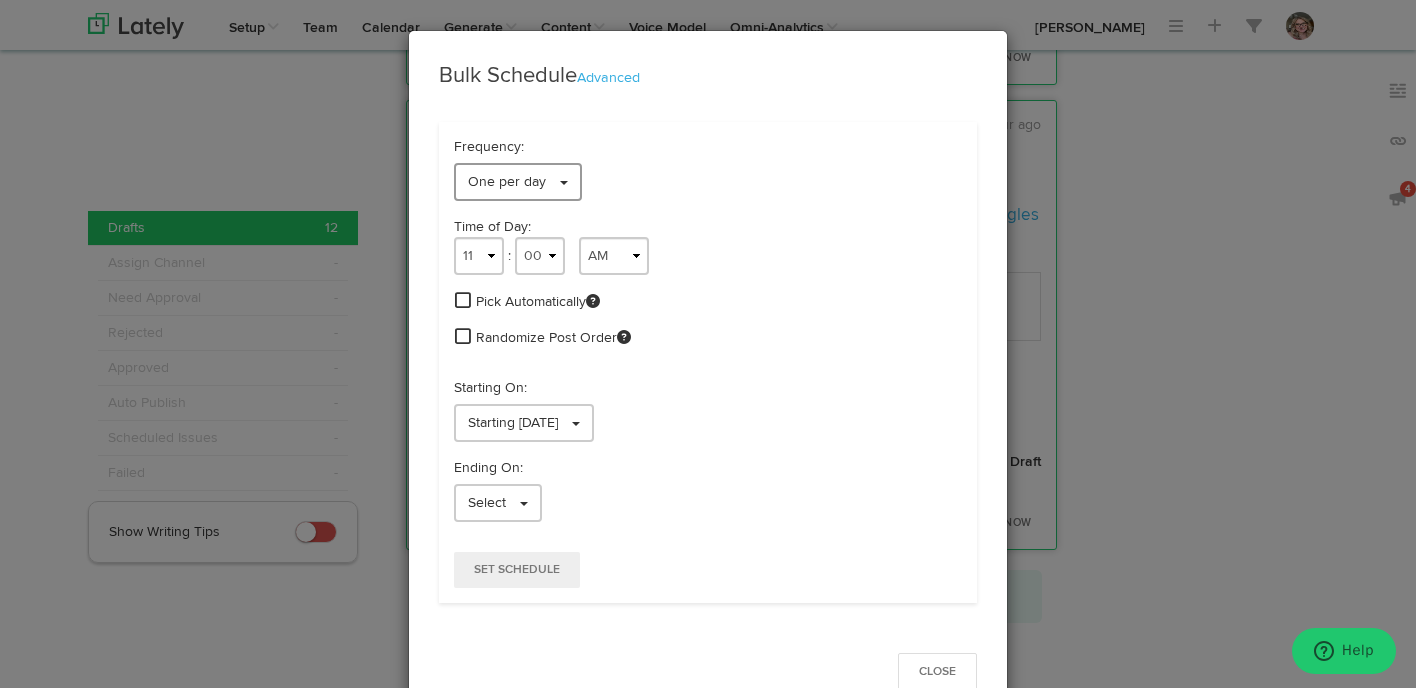 click on "One per day" at bounding box center [518, 182] 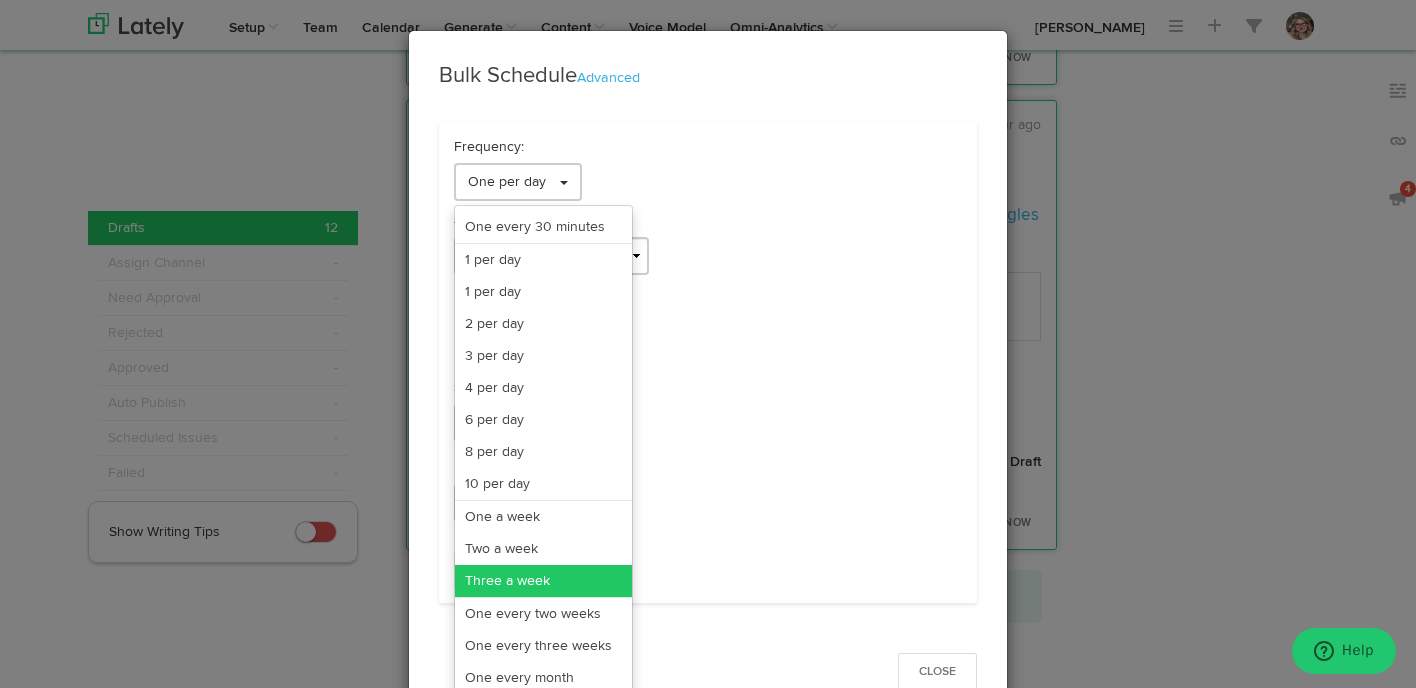 click on "Three a week" at bounding box center [543, 581] 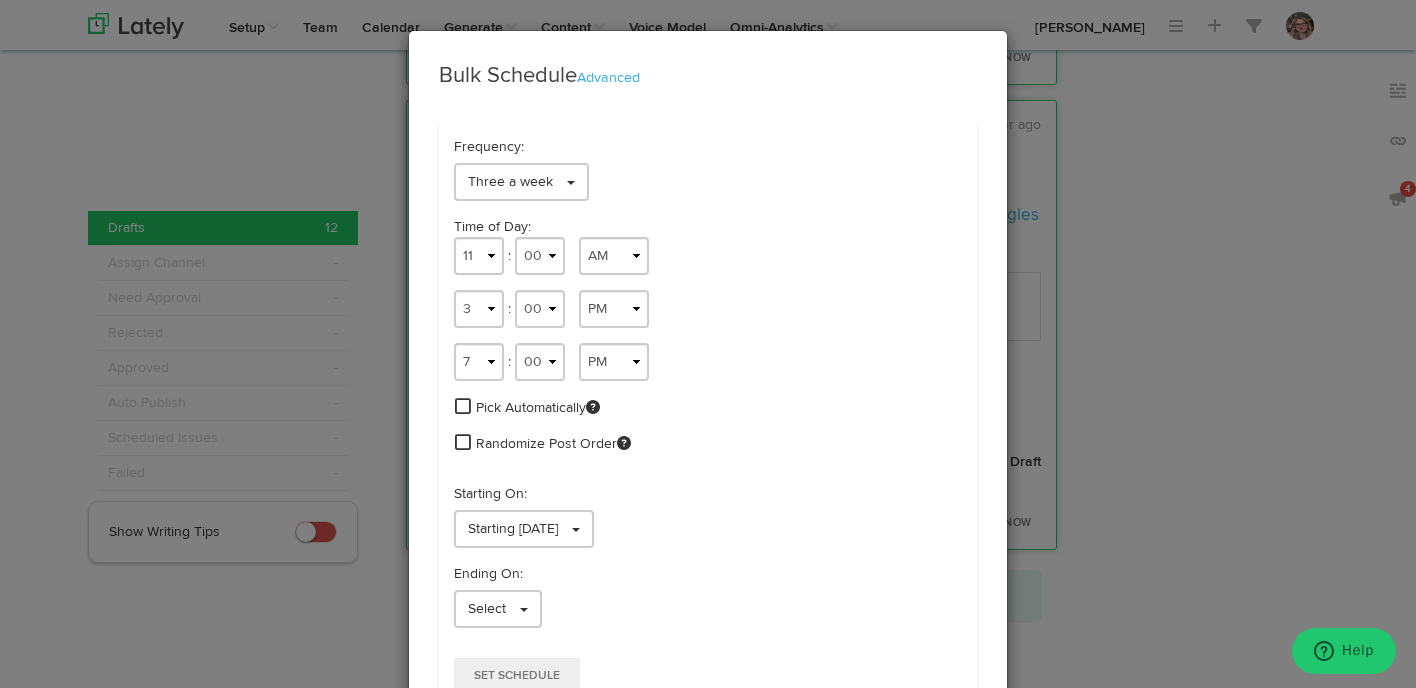 click at bounding box center (463, 406) 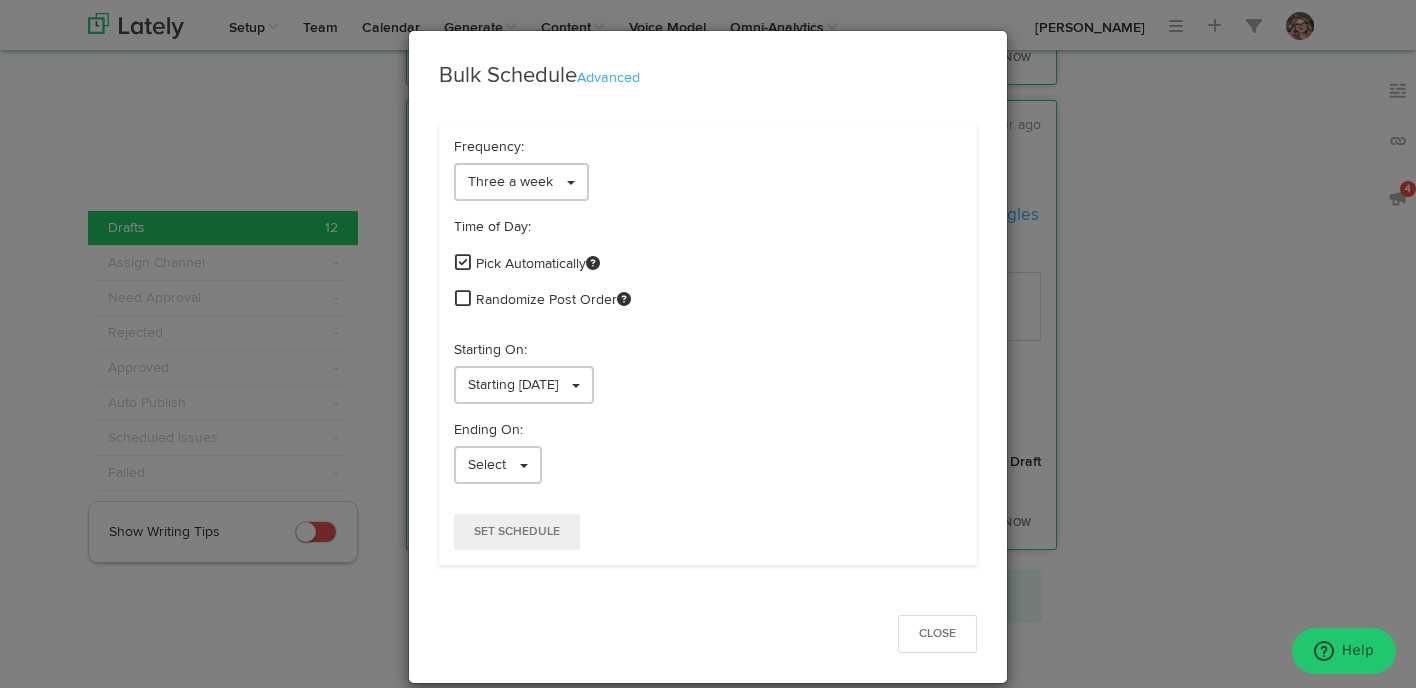 click at bounding box center [463, 298] 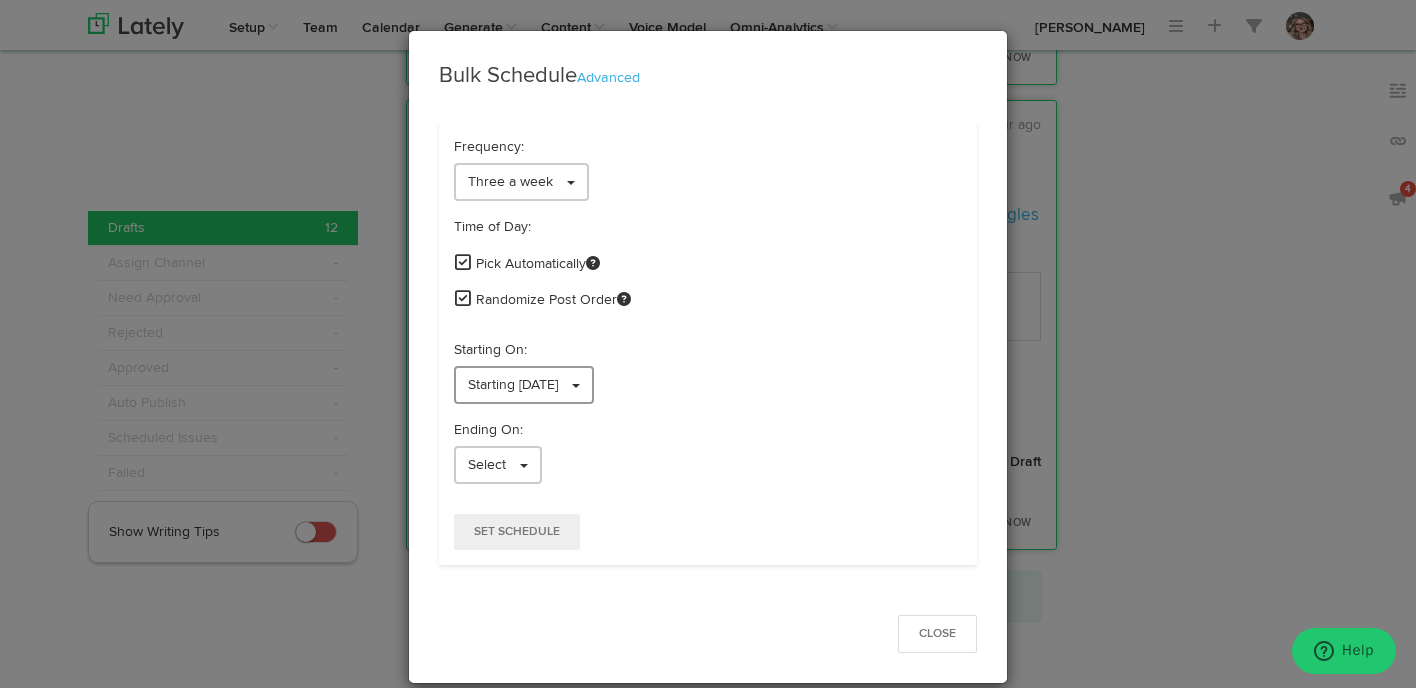 click on "Starting 07/28/2025" at bounding box center (513, 385) 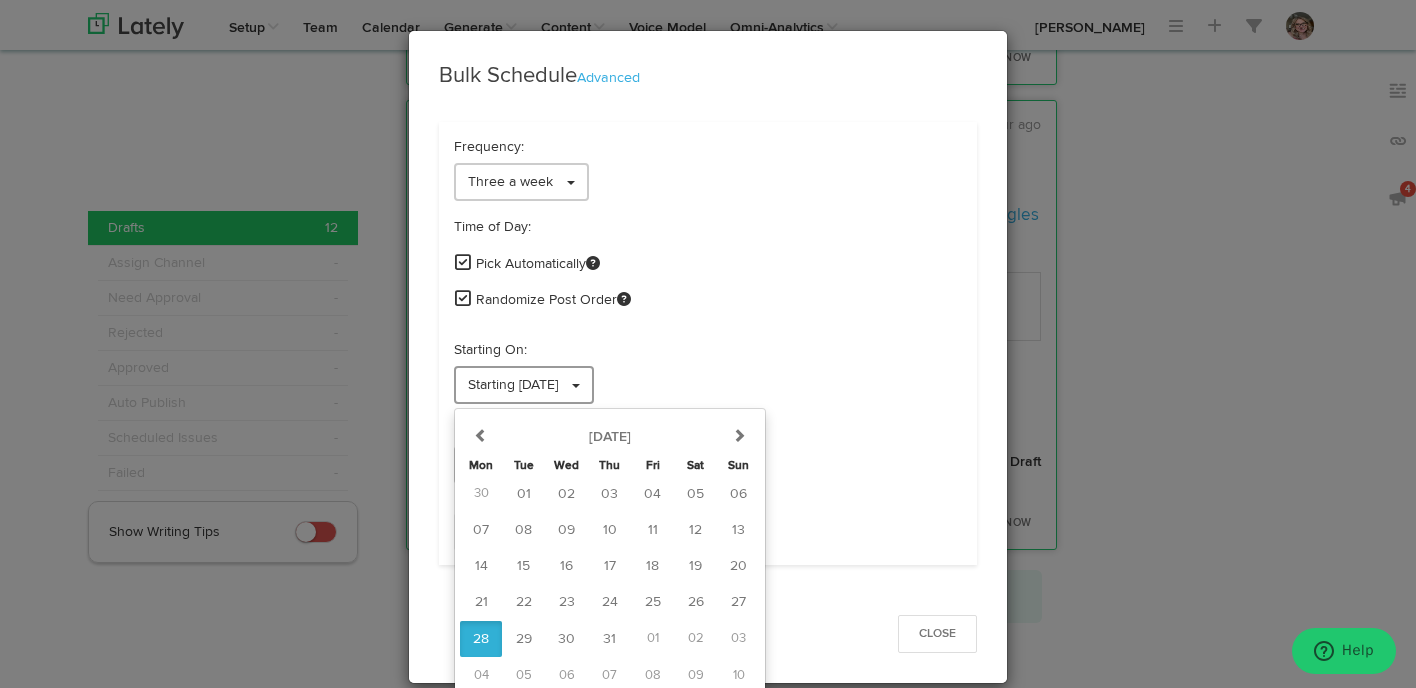 scroll, scrollTop: 5, scrollLeft: 0, axis: vertical 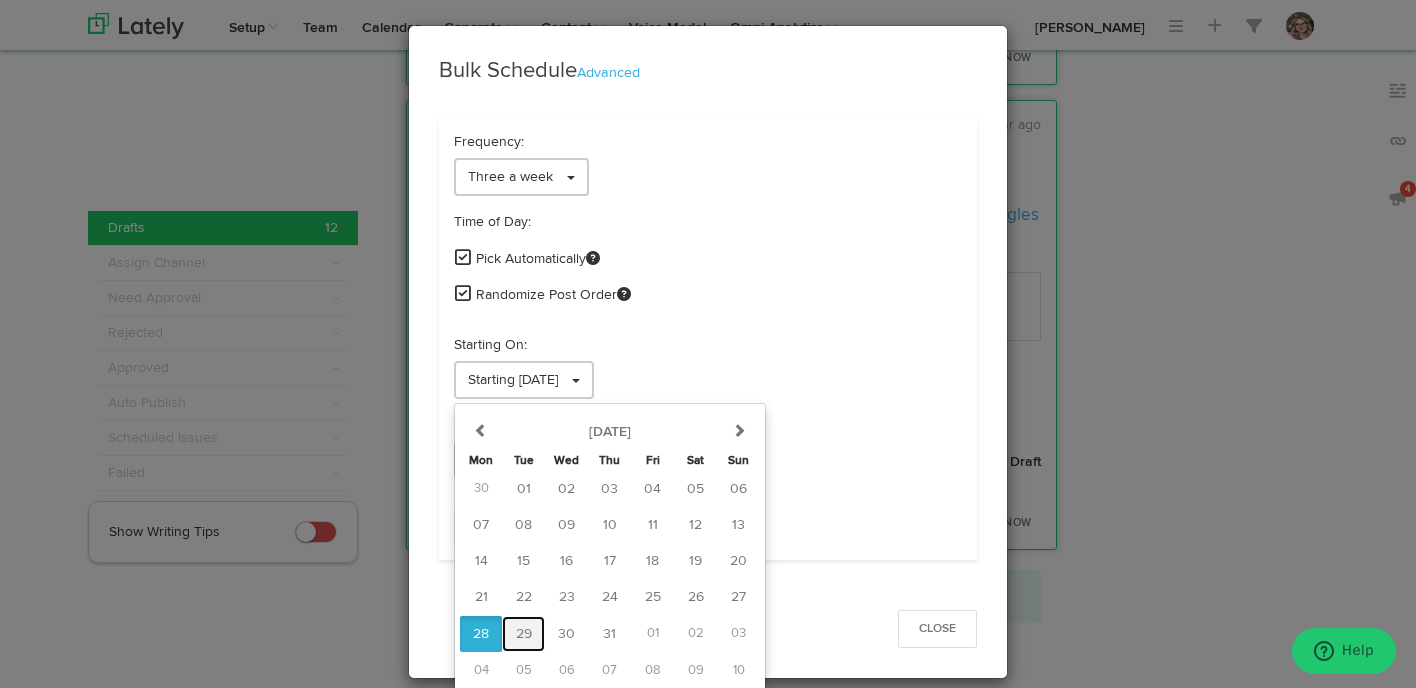 click on "29" at bounding box center (524, 634) 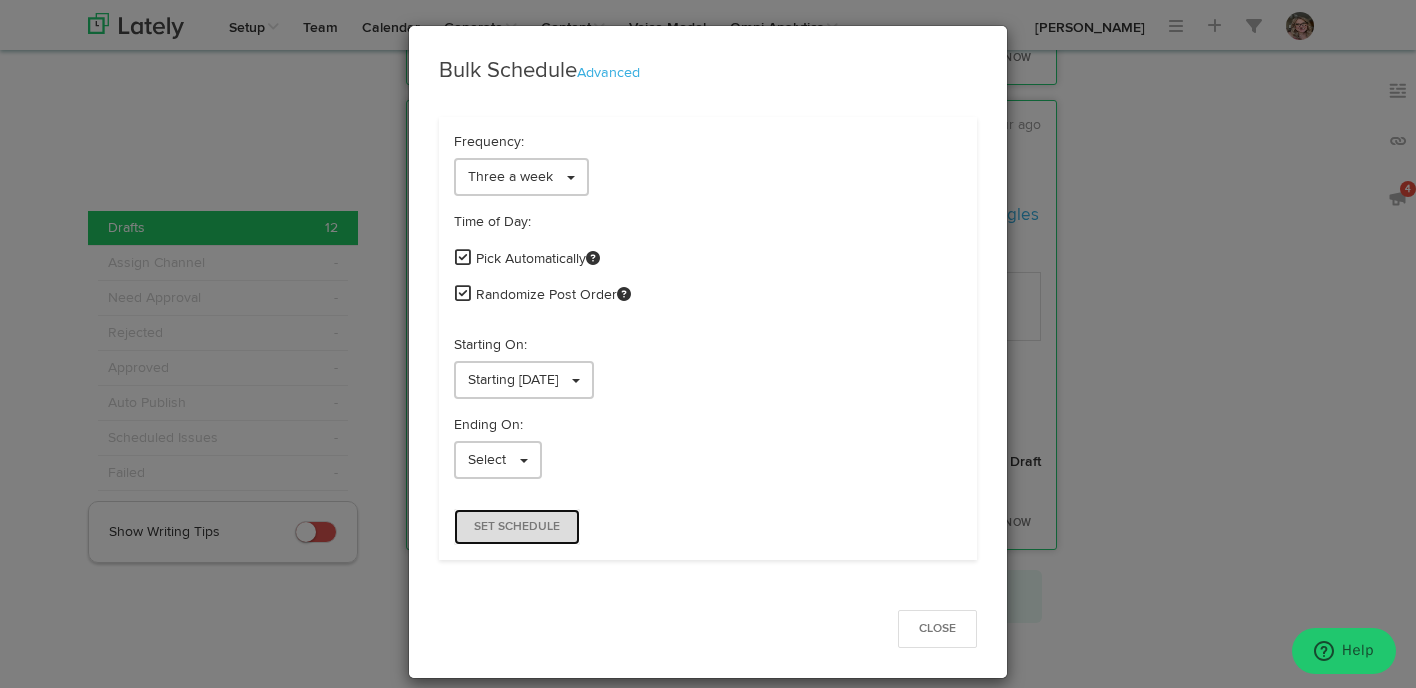 click on "Set Schedule" at bounding box center [517, 527] 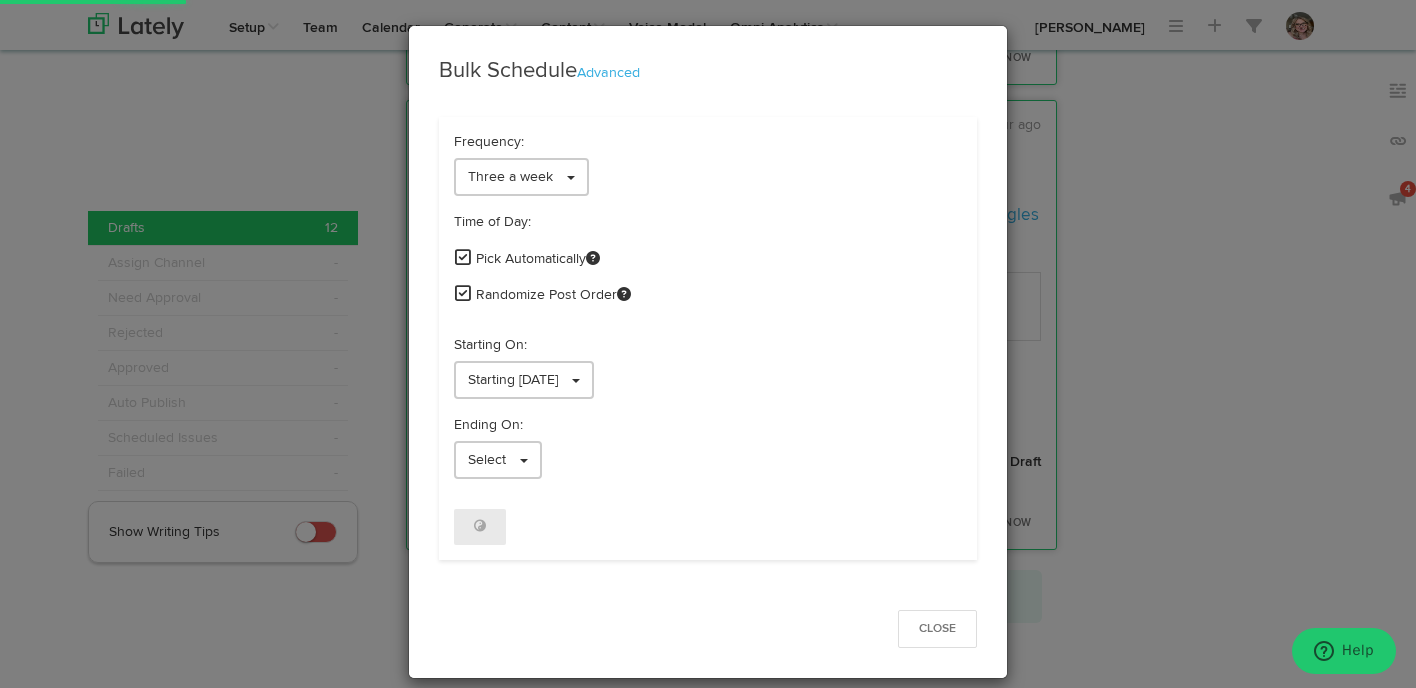 scroll, scrollTop: 0, scrollLeft: 0, axis: both 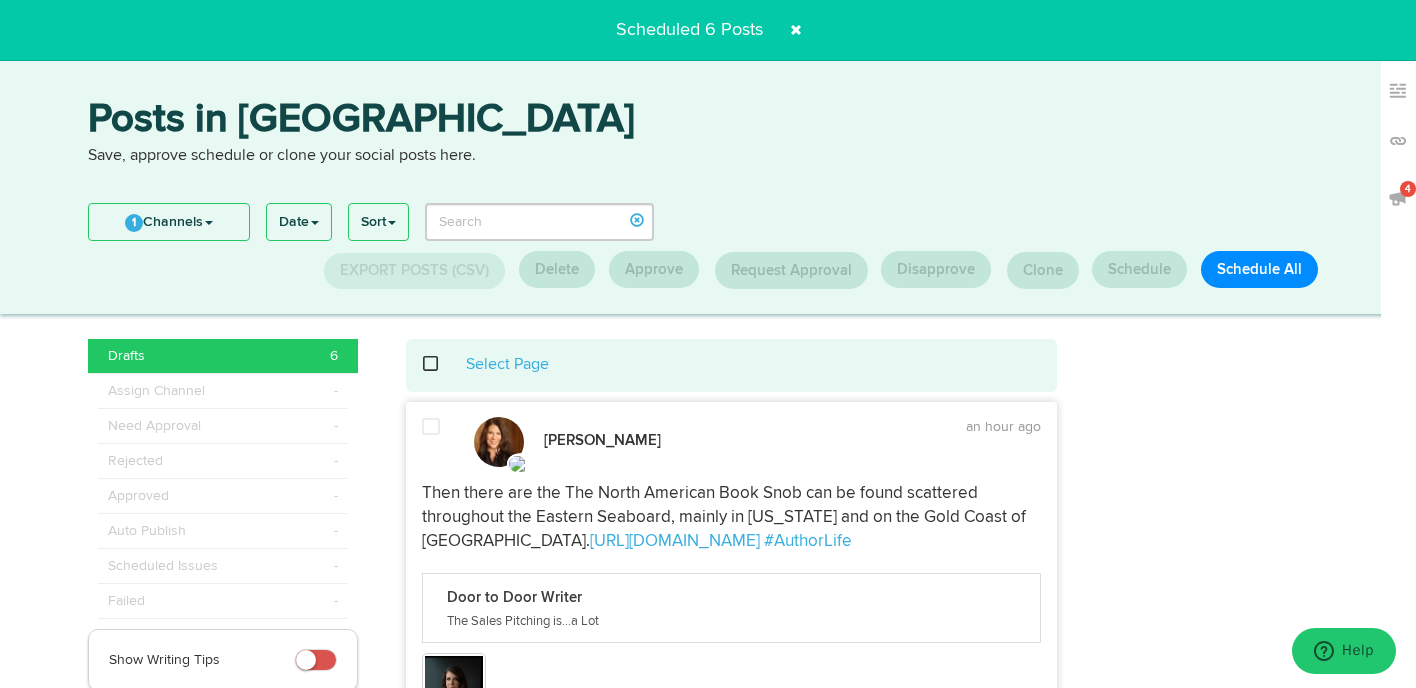click 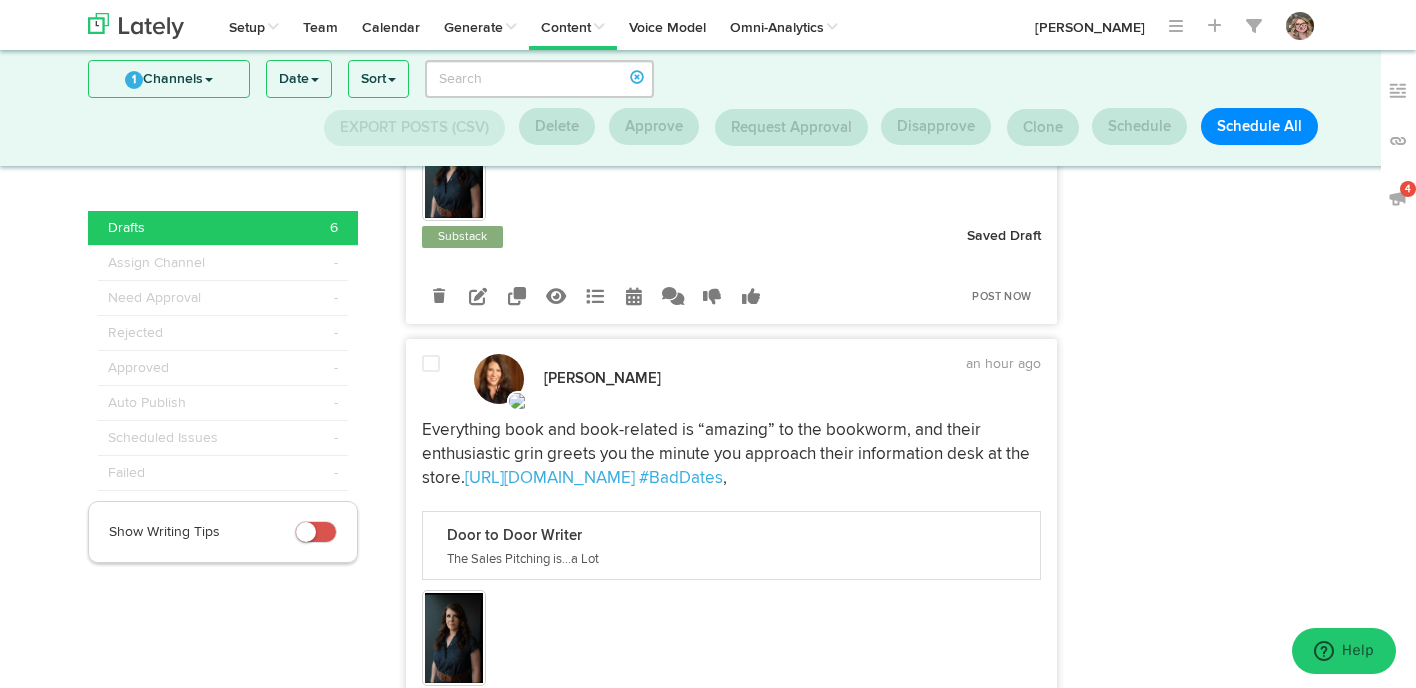 scroll, scrollTop: 2501, scrollLeft: 0, axis: vertical 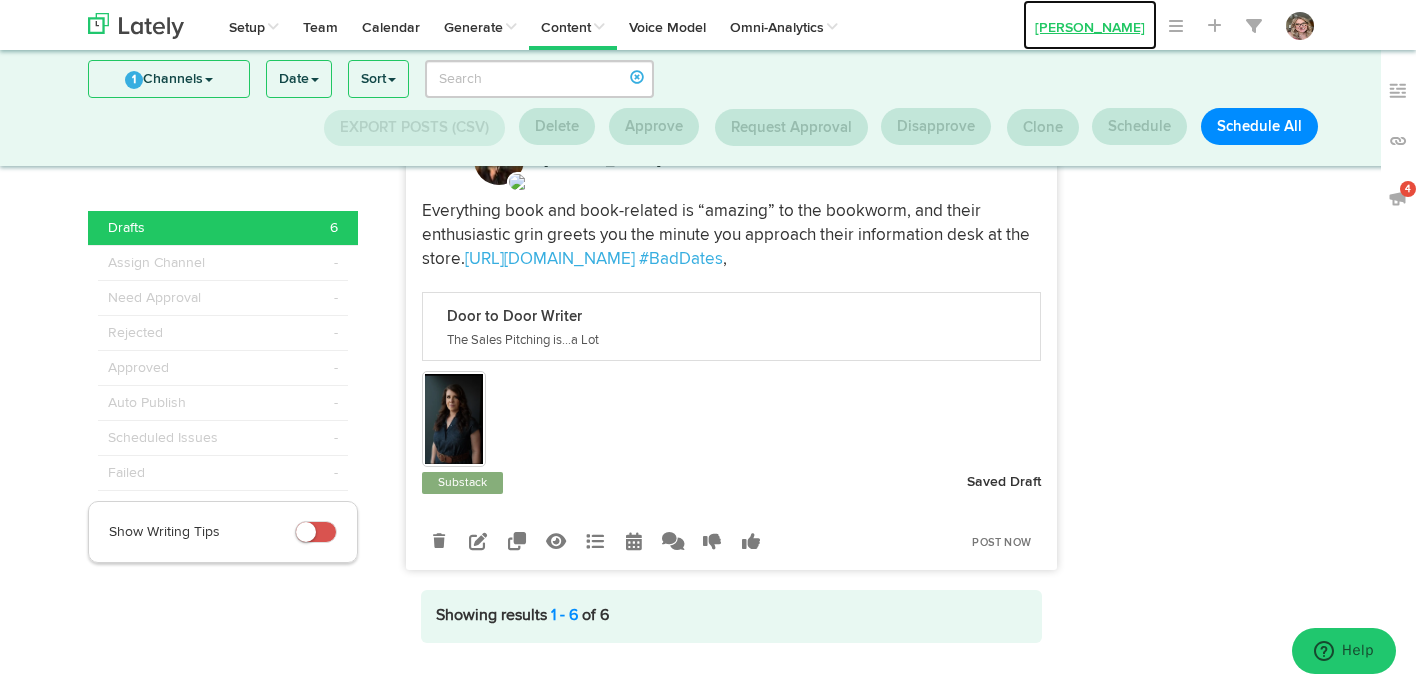 click on "[PERSON_NAME]" at bounding box center (1090, 25) 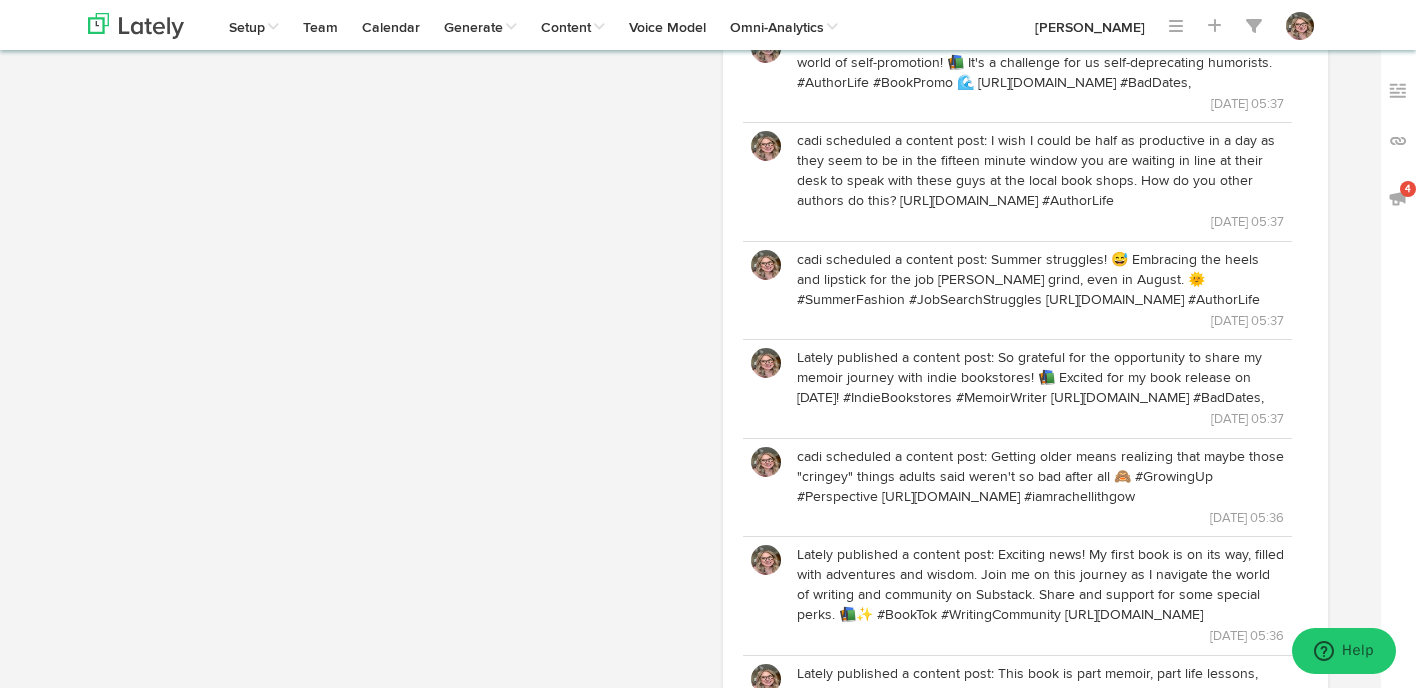 scroll, scrollTop: 0, scrollLeft: 0, axis: both 